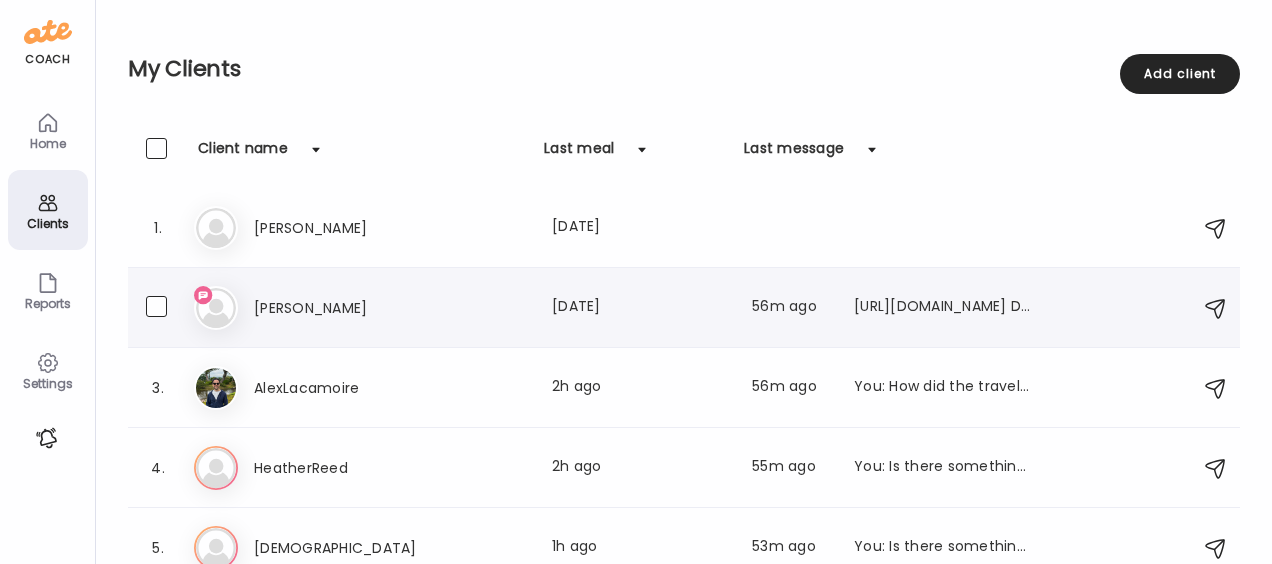 scroll, scrollTop: 0, scrollLeft: 0, axis: both 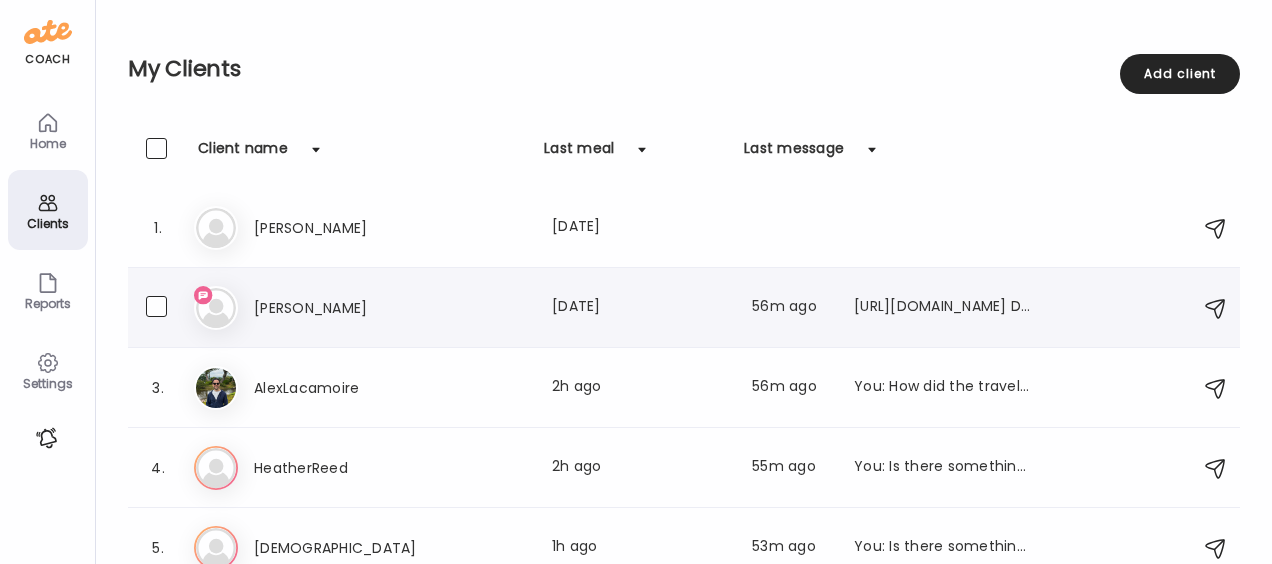 click on "[PERSON_NAME]" at bounding box center [342, 308] 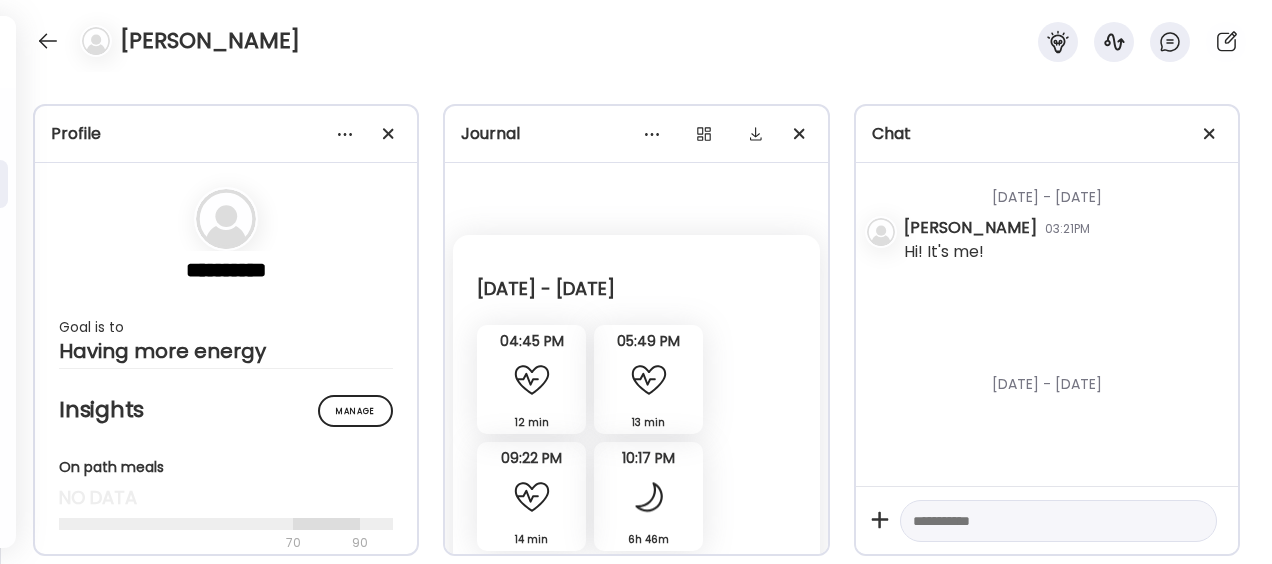 scroll, scrollTop: 4786, scrollLeft: 0, axis: vertical 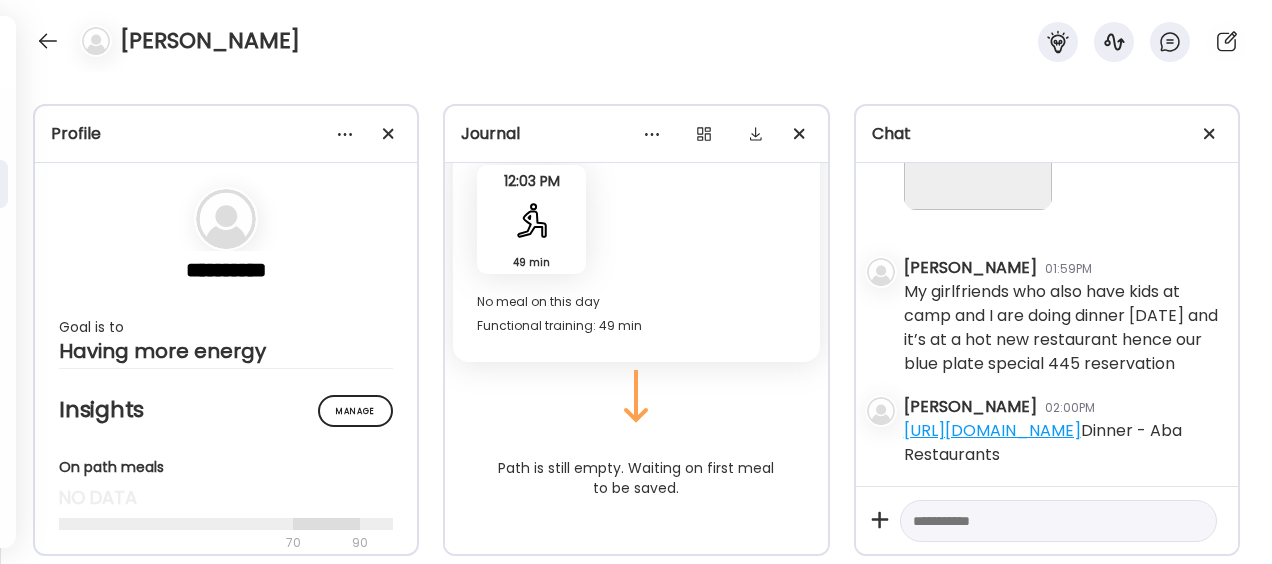 click at bounding box center [1040, 521] 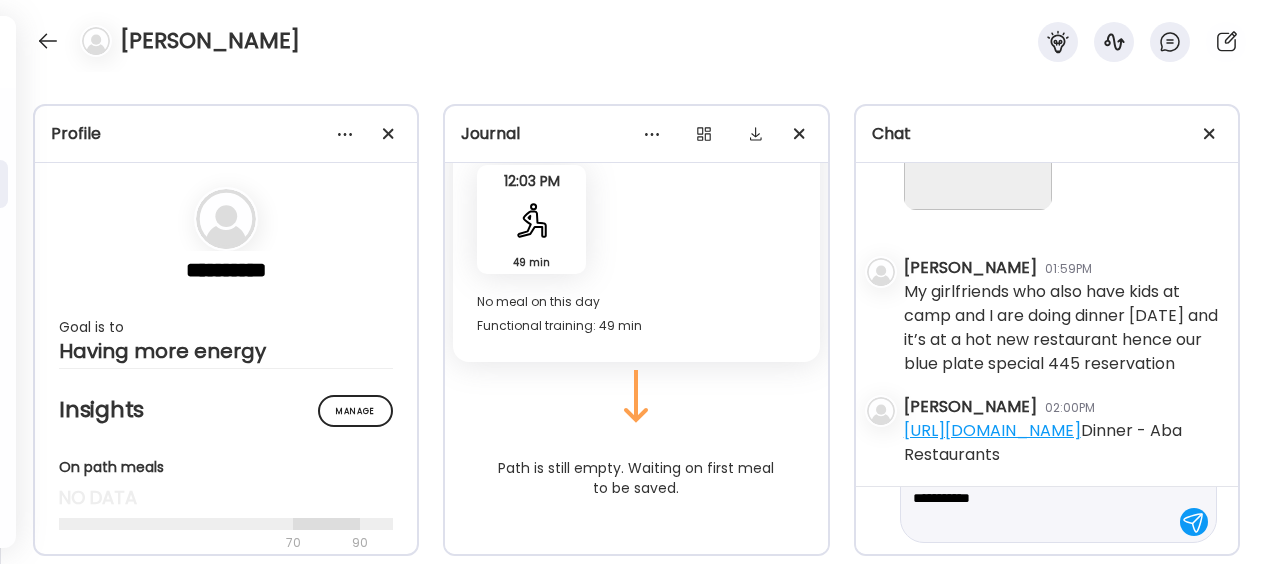 scroll, scrollTop: 118, scrollLeft: 0, axis: vertical 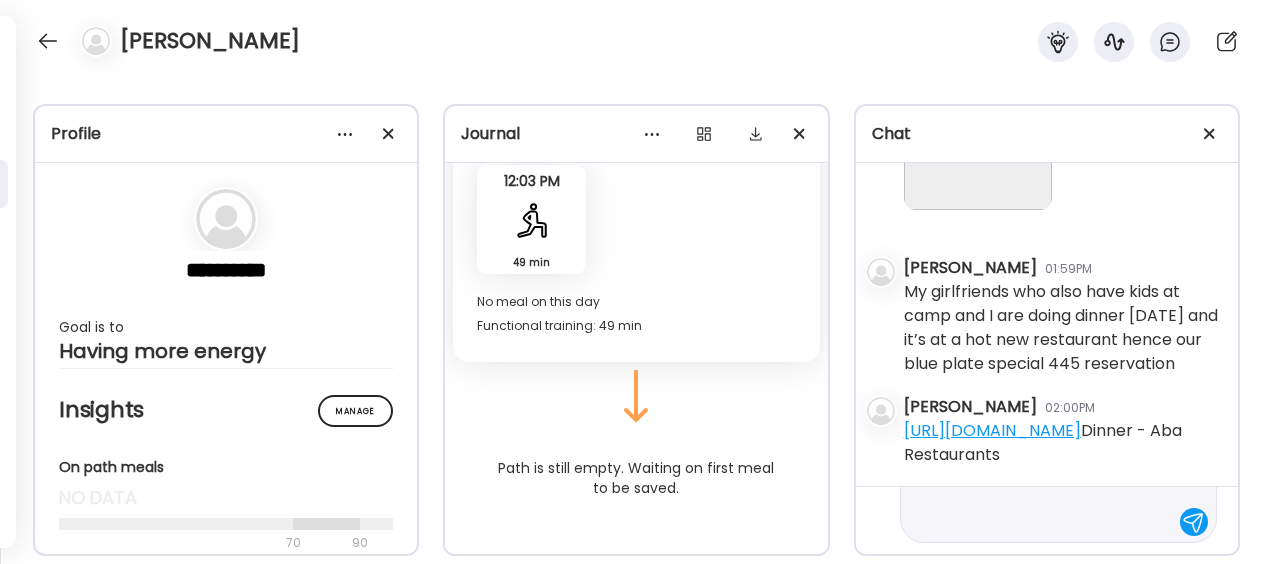 type on "**********" 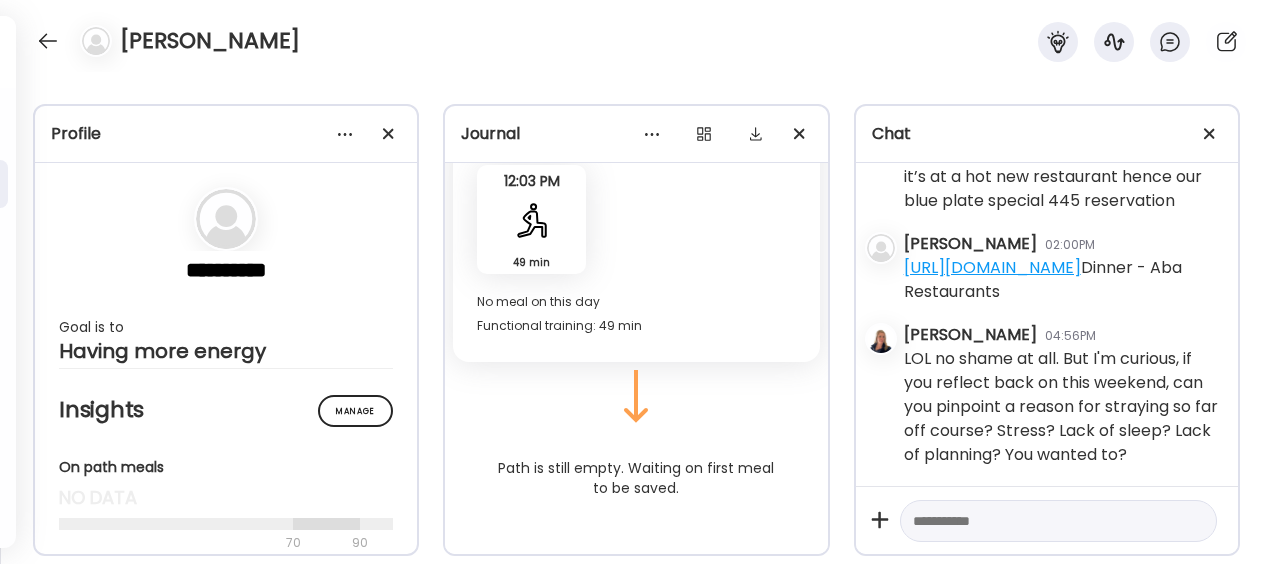 scroll, scrollTop: 117364, scrollLeft: 0, axis: vertical 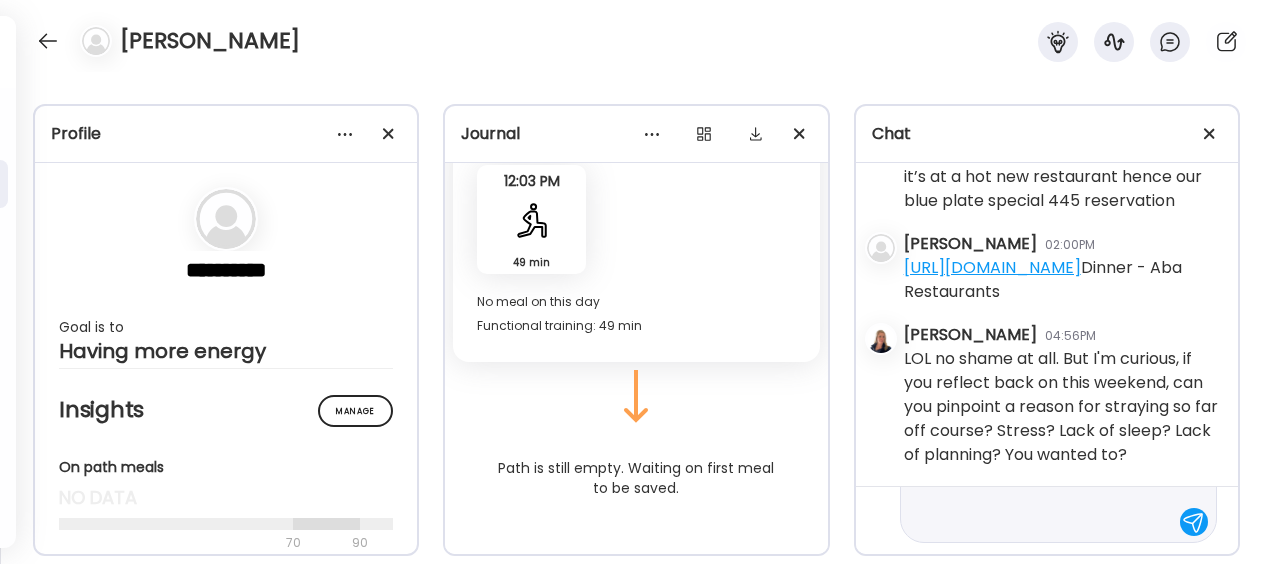 type on "**********" 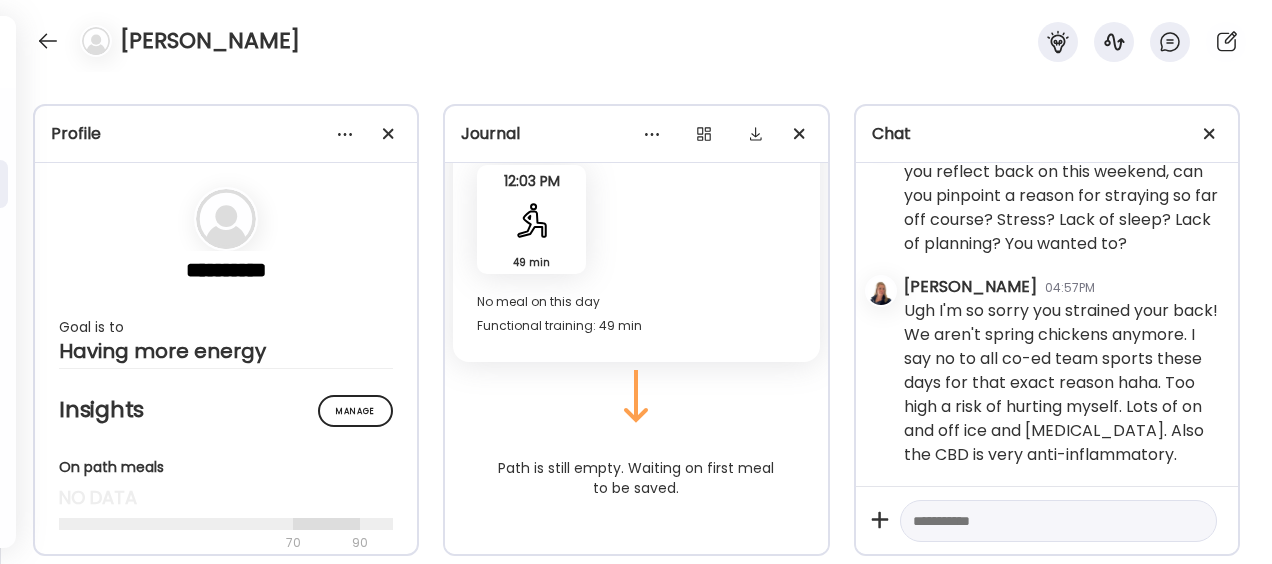 scroll, scrollTop: 118214, scrollLeft: 0, axis: vertical 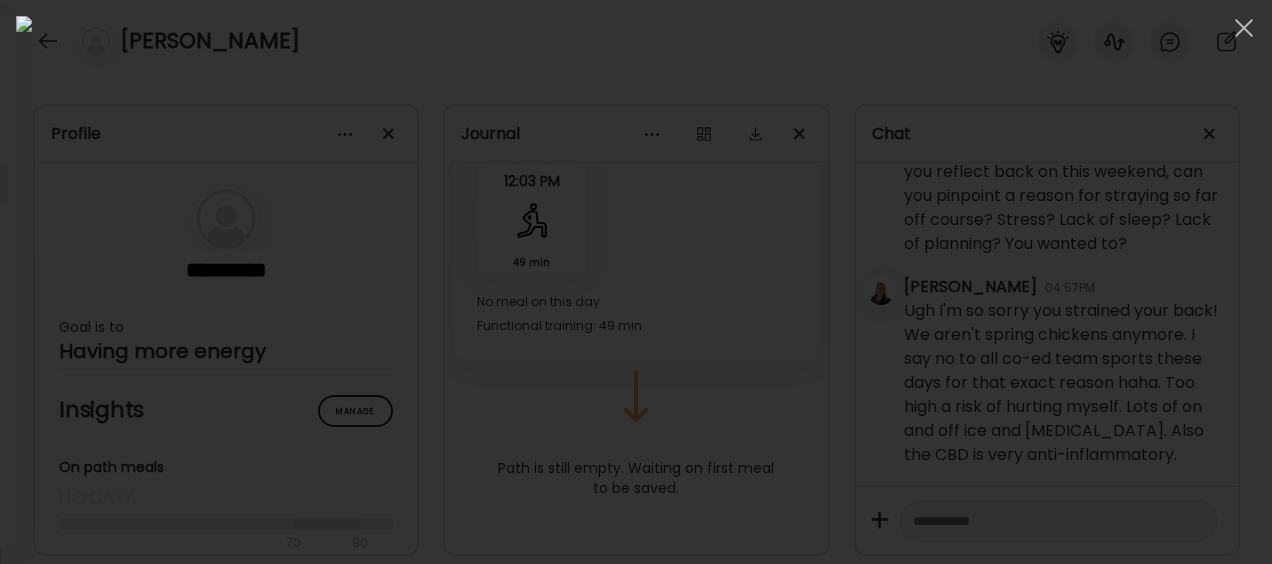 click at bounding box center (636, 282) 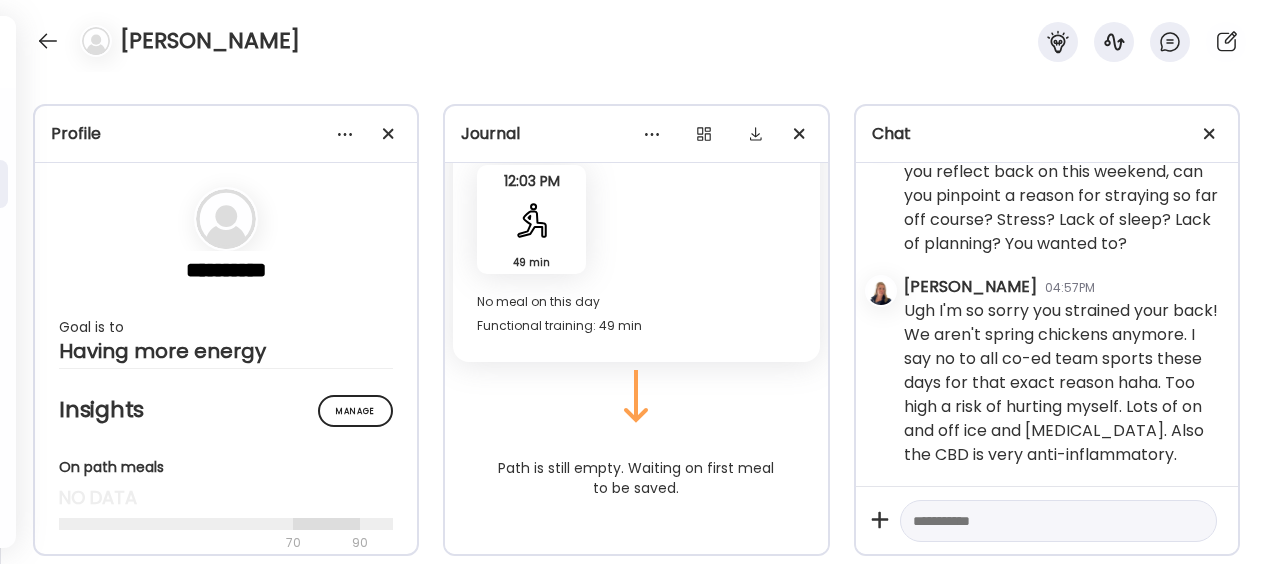 click at bounding box center (978, -464) 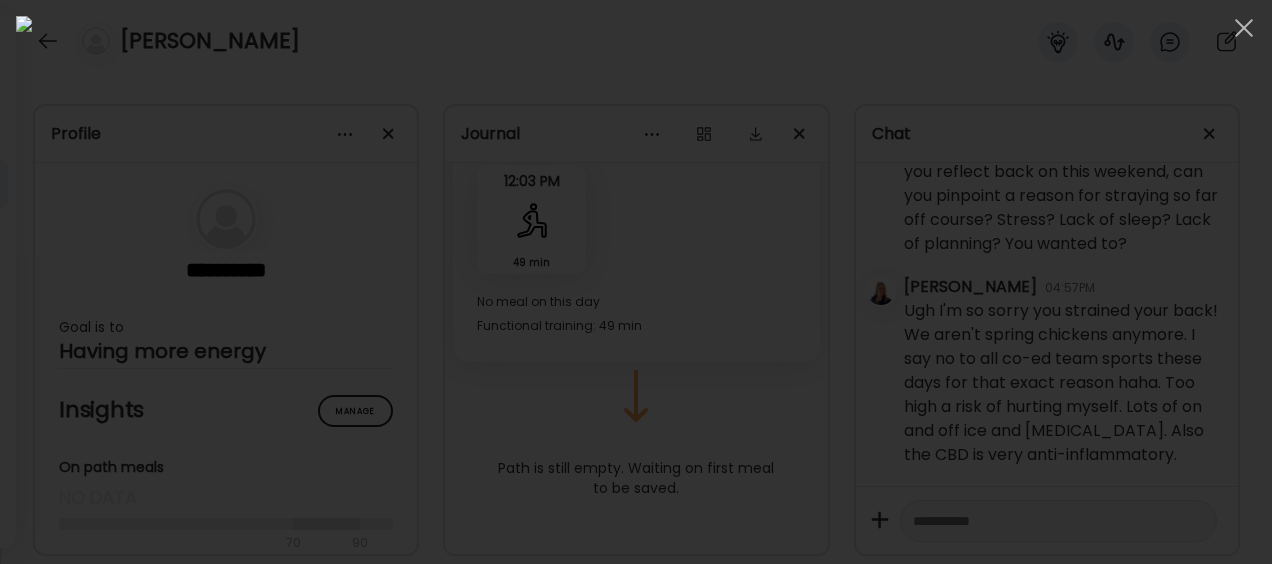 click at bounding box center [636, 282] 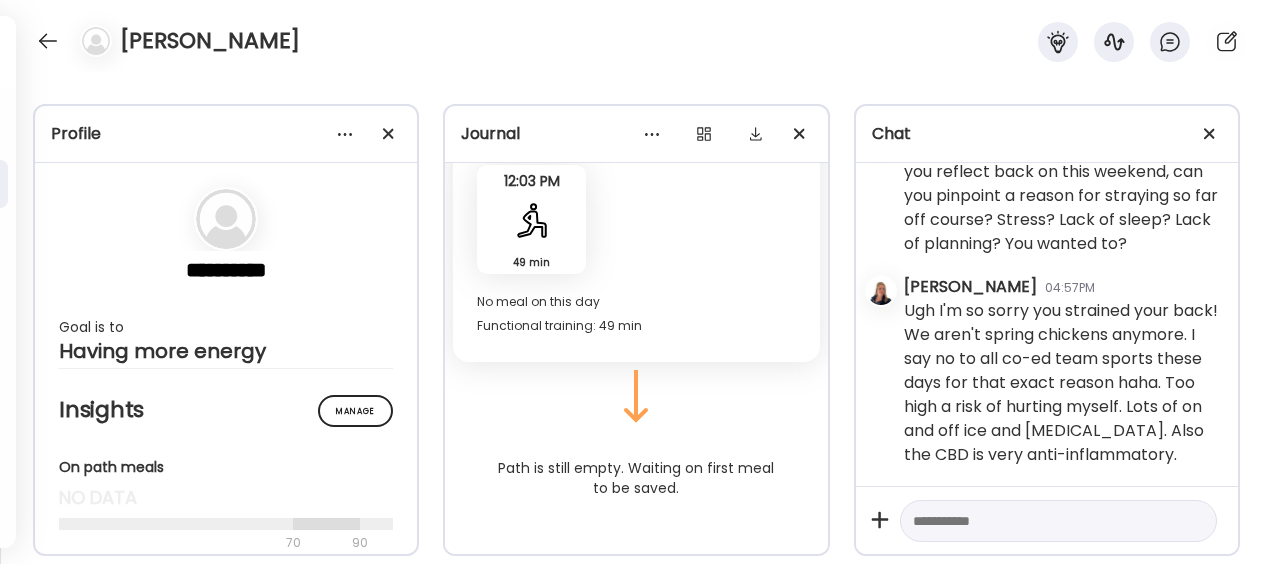 scroll, scrollTop: 117590, scrollLeft: 0, axis: vertical 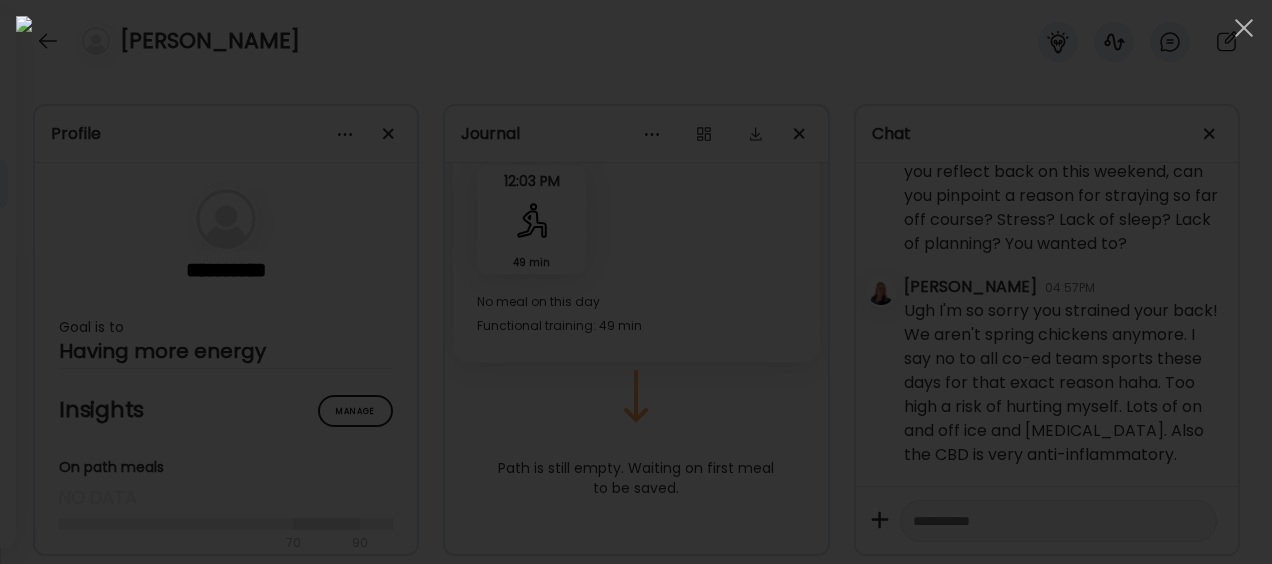 click at bounding box center (636, 282) 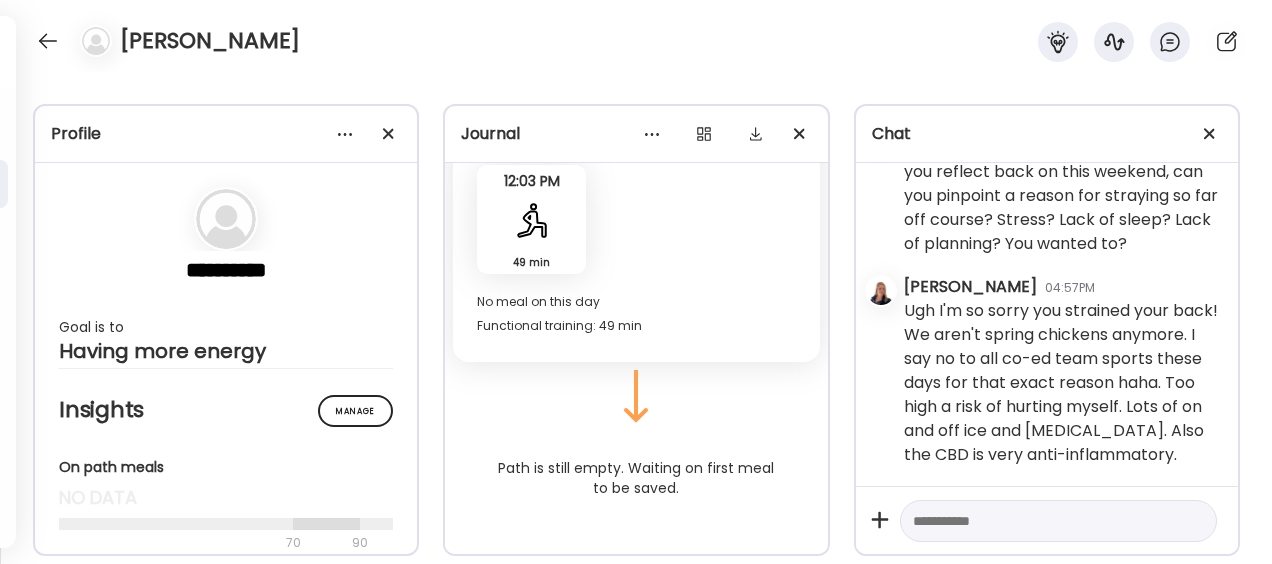 scroll, scrollTop: 117478, scrollLeft: 0, axis: vertical 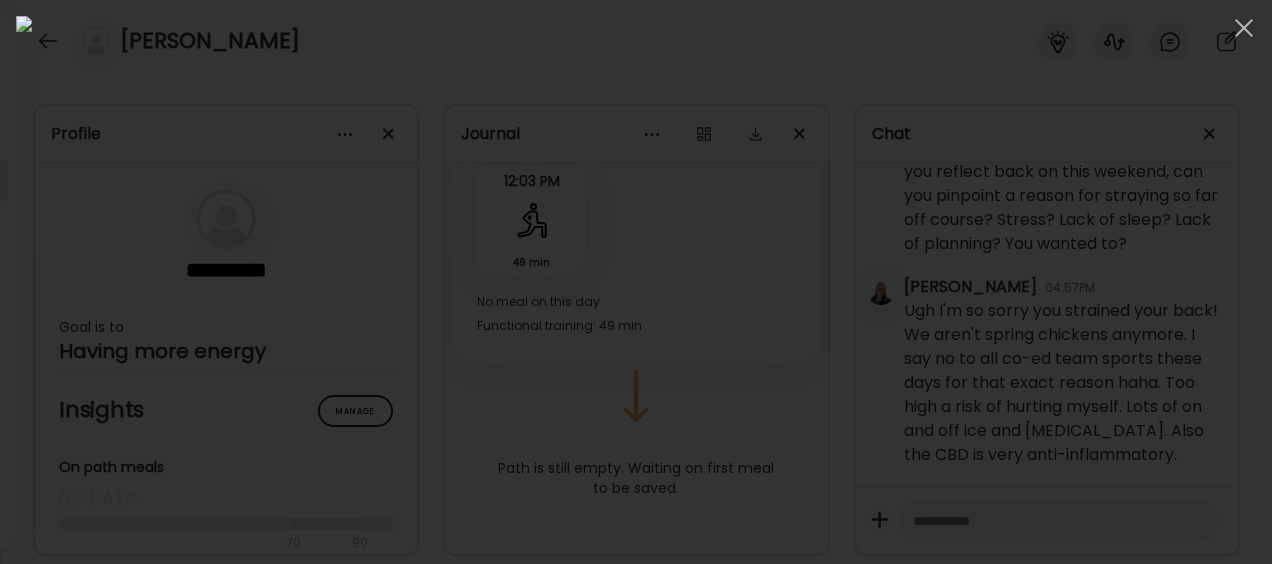 click at bounding box center (636, 282) 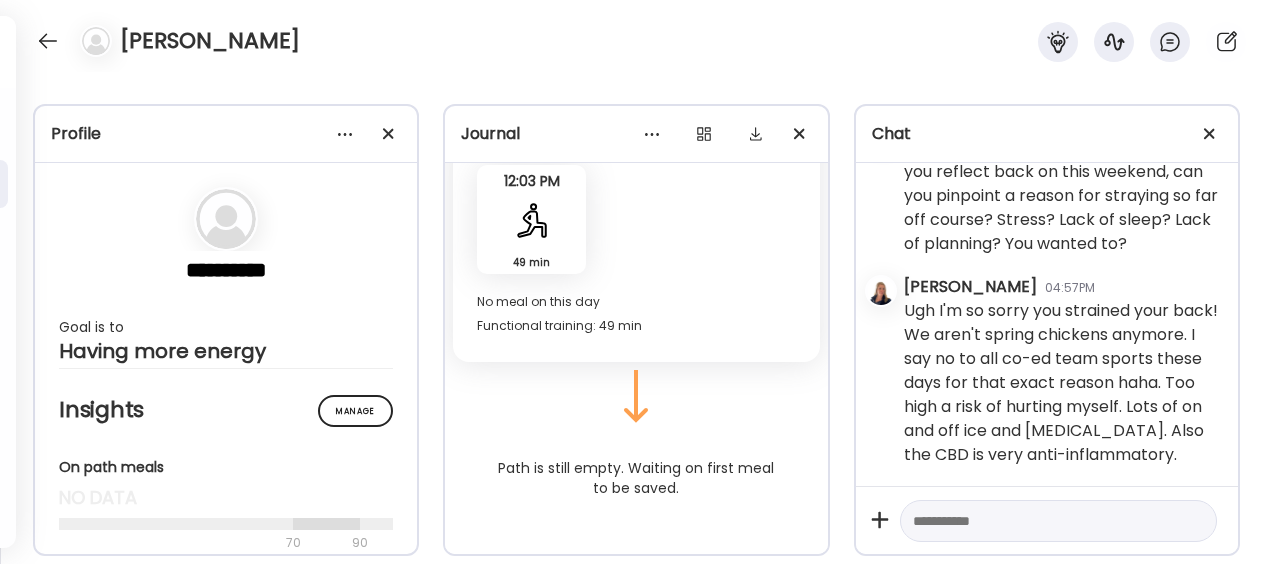 scroll, scrollTop: 117720, scrollLeft: 0, axis: vertical 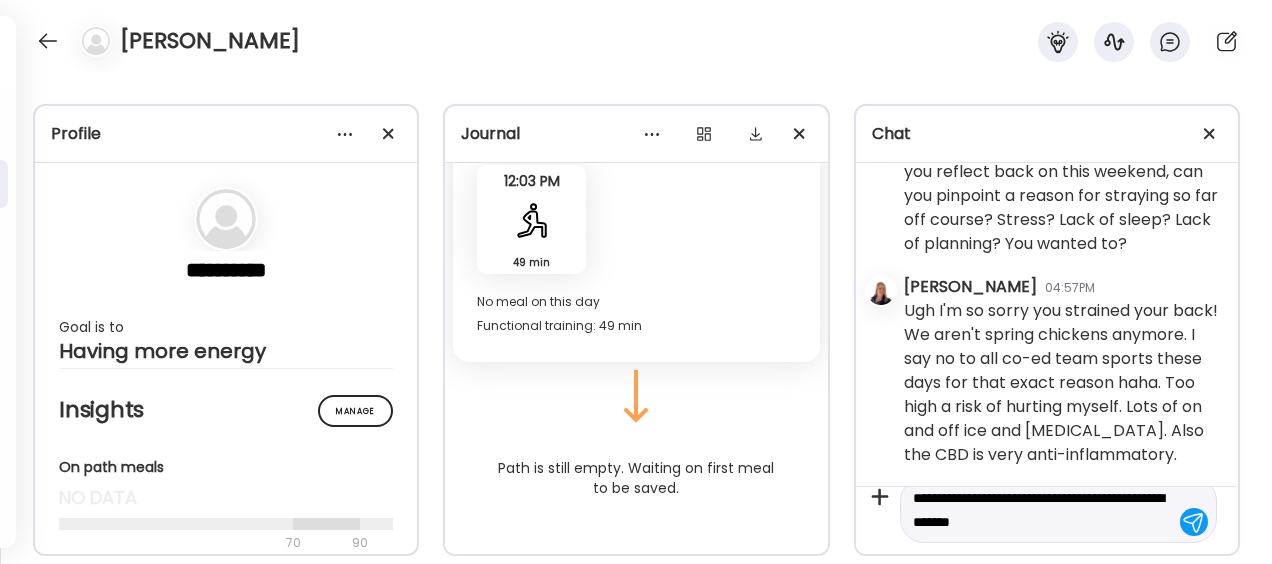 type on "**********" 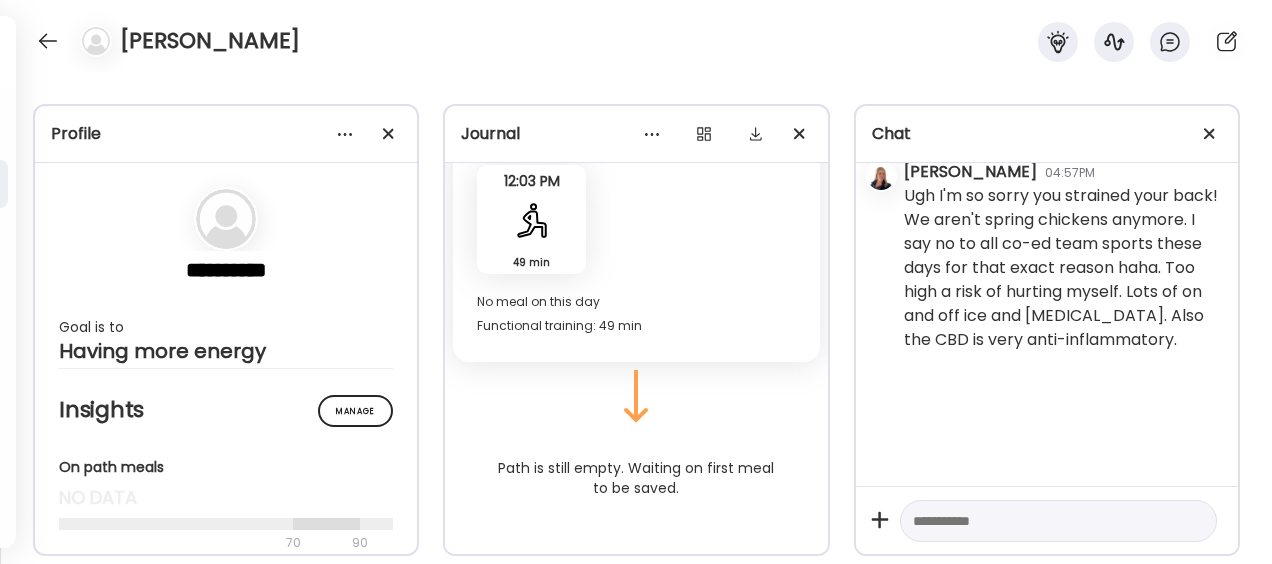 scroll, scrollTop: 0, scrollLeft: 0, axis: both 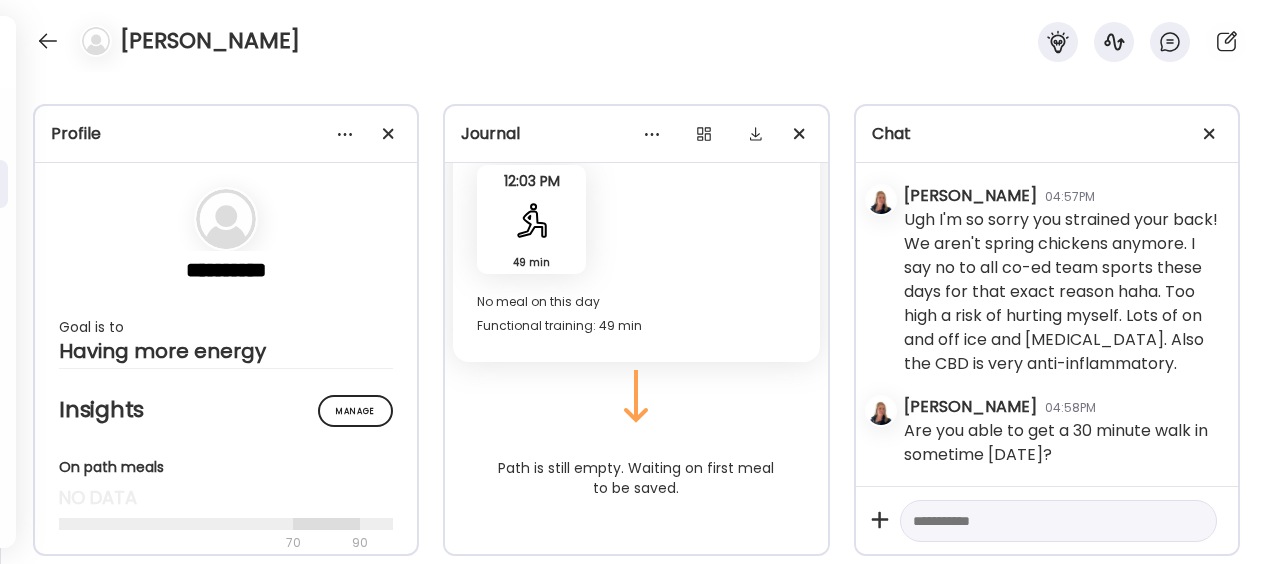 click on "Ugh I'm so sorry you strained your back! We aren't spring chickens anymore. I say no to all co-ed team sports these days for that exact reason haha. Too high a risk of hurting myself. Lots of on and off ice and [MEDICAL_DATA]. Also the CBD is very anti-inflammatory." at bounding box center [1063, 292] 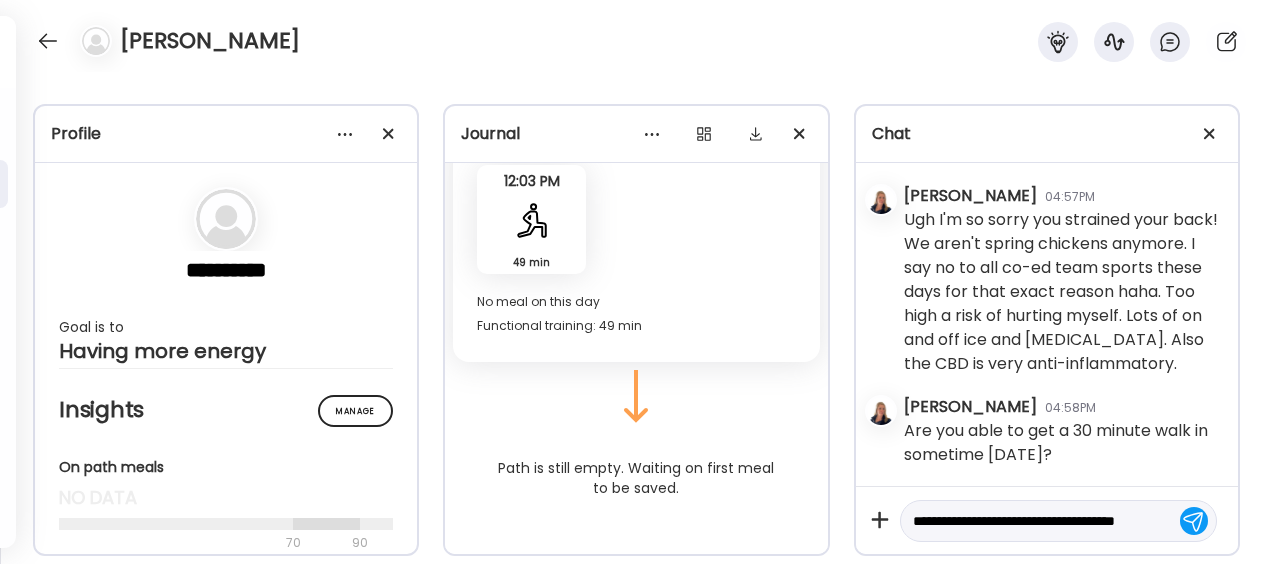 scroll, scrollTop: 22, scrollLeft: 0, axis: vertical 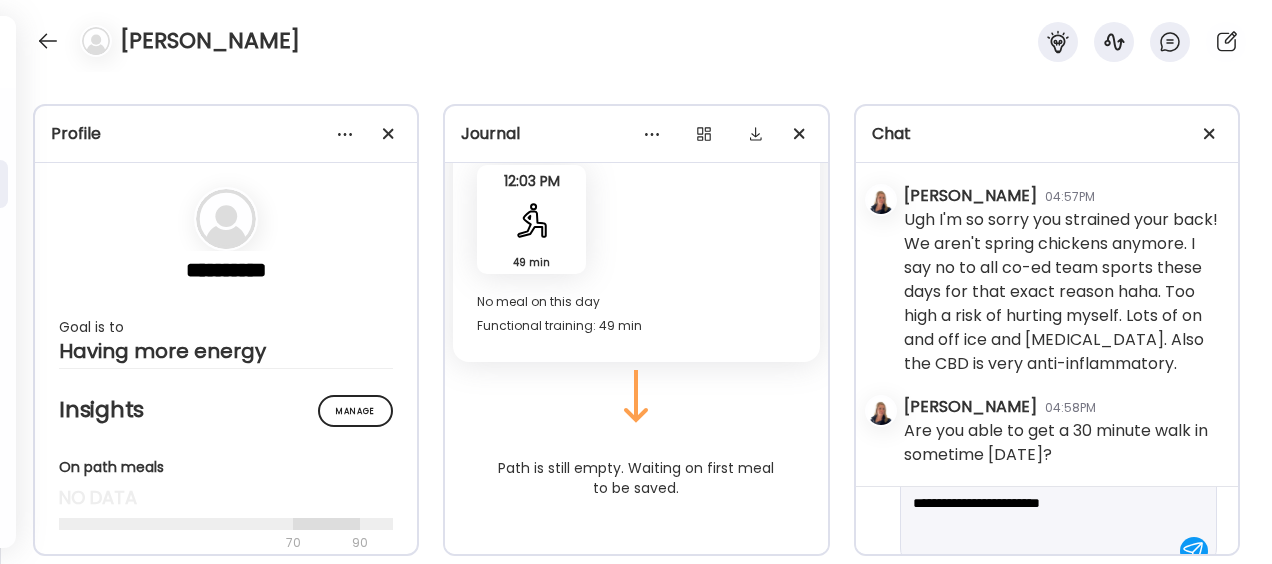 click on "**********" at bounding box center [1040, 491] 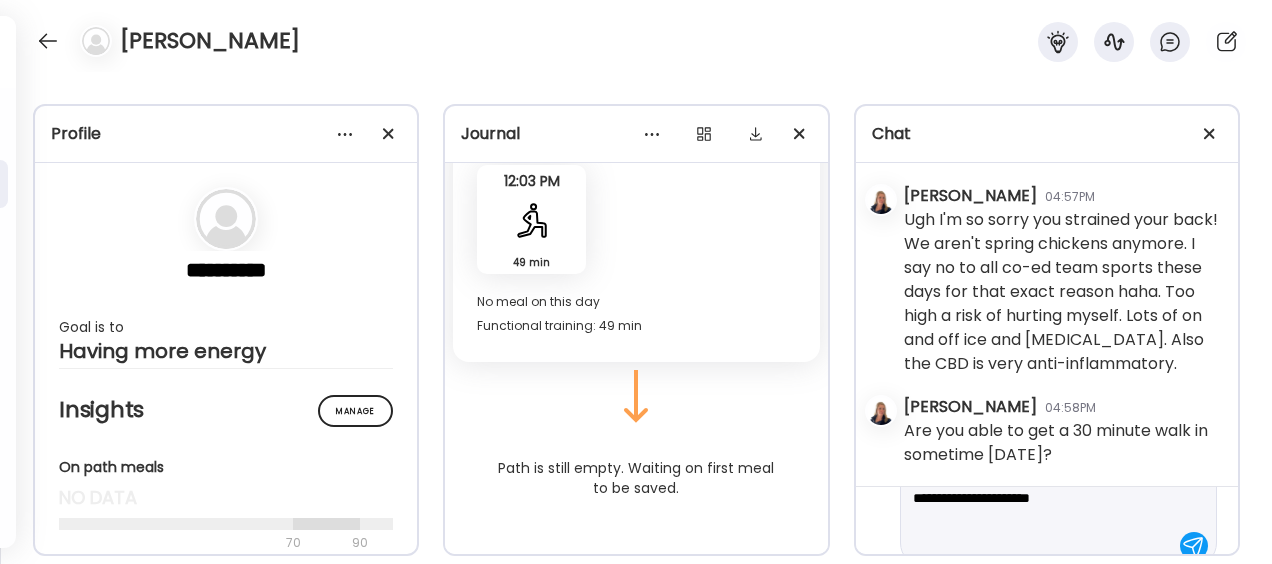 scroll, scrollTop: 94, scrollLeft: 0, axis: vertical 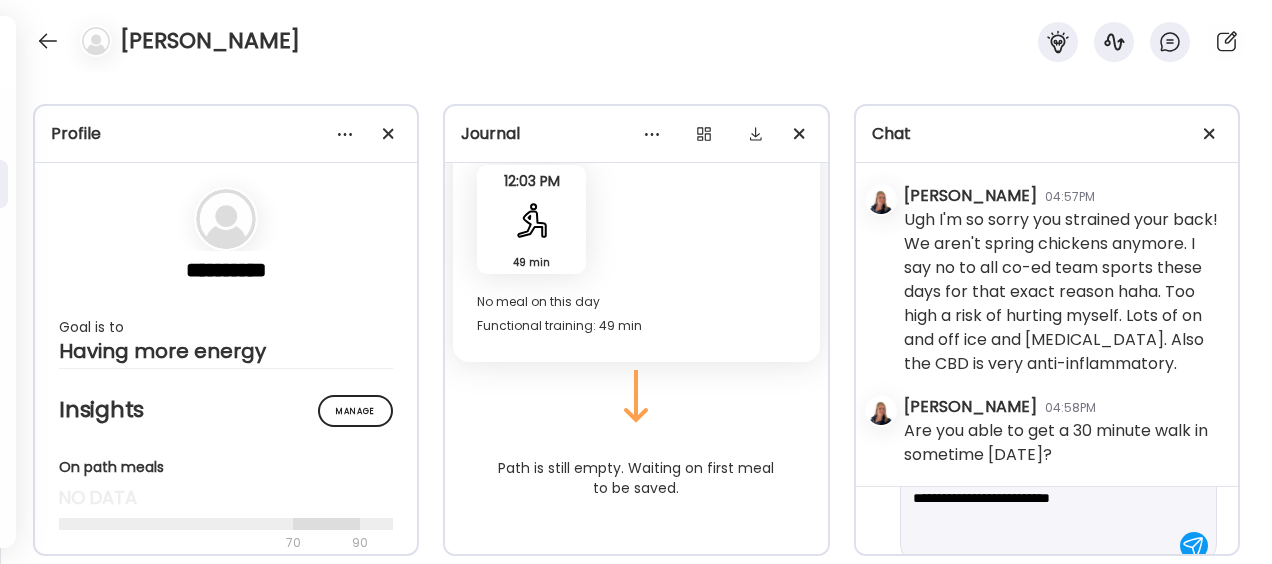 click on "**********" at bounding box center [1040, 486] 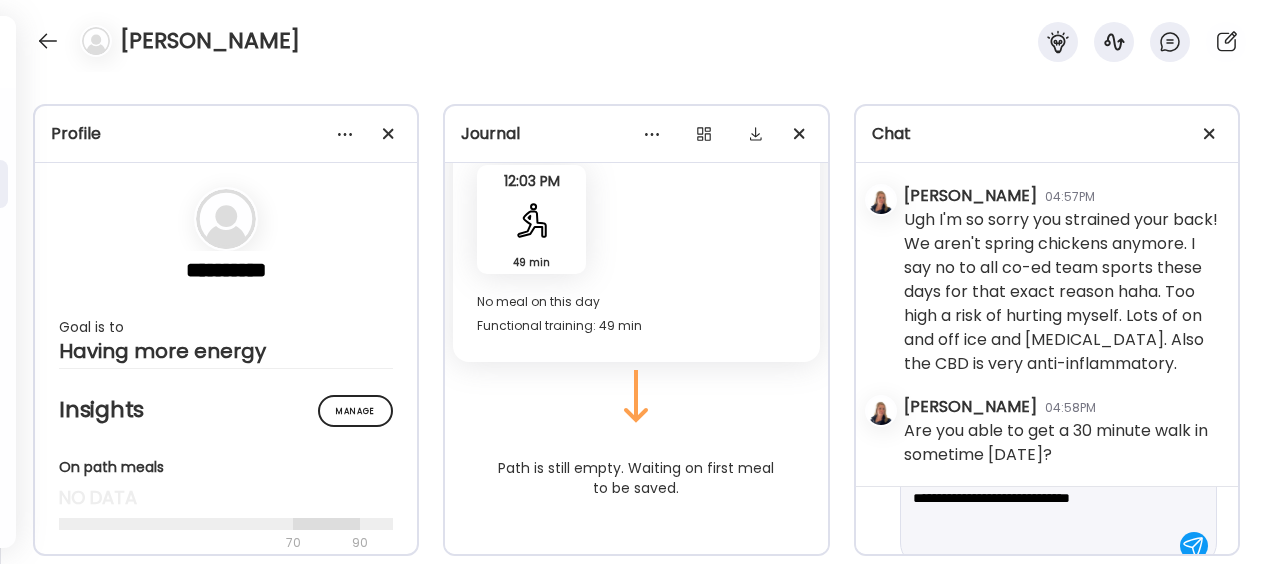 scroll, scrollTop: 118, scrollLeft: 0, axis: vertical 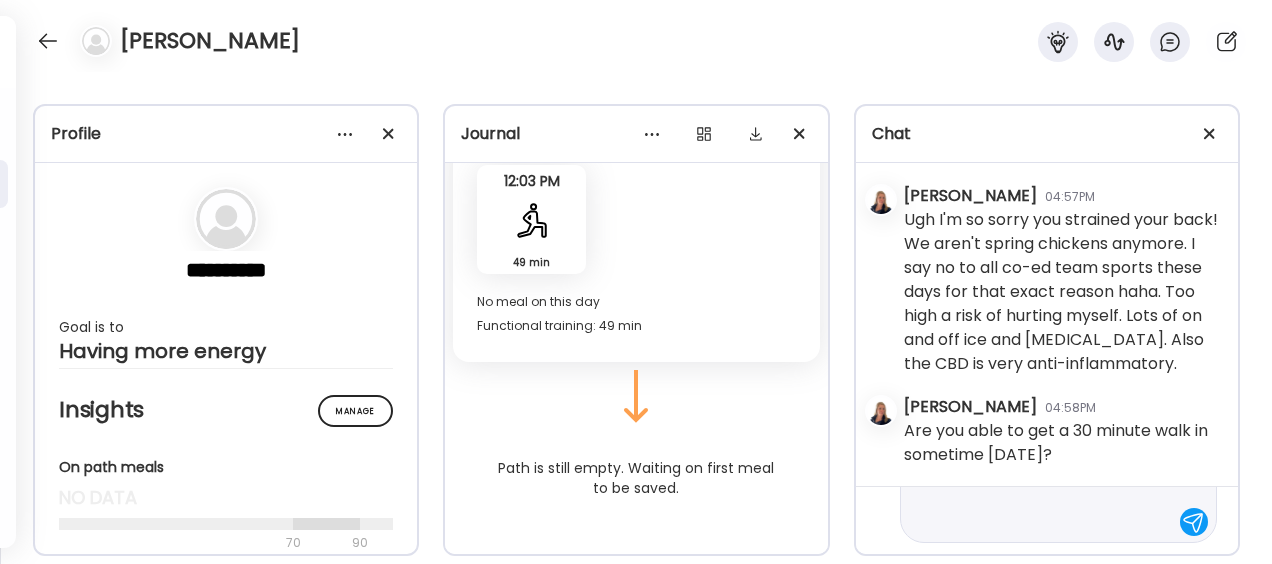 click on "**********" at bounding box center [1040, 462] 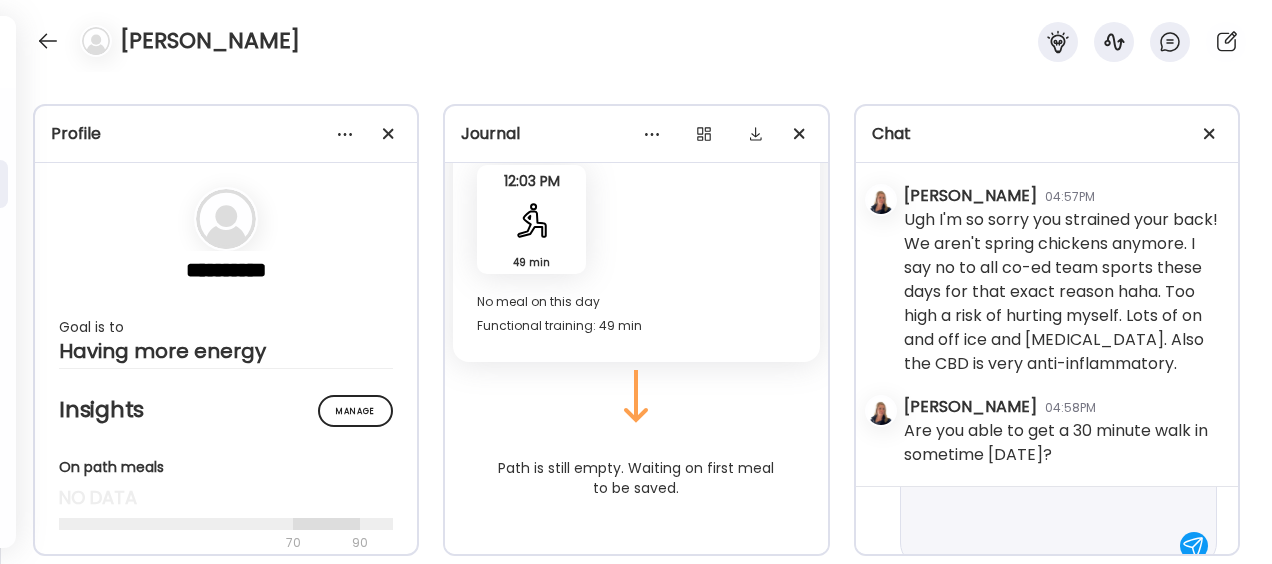 scroll, scrollTop: 142, scrollLeft: 0, axis: vertical 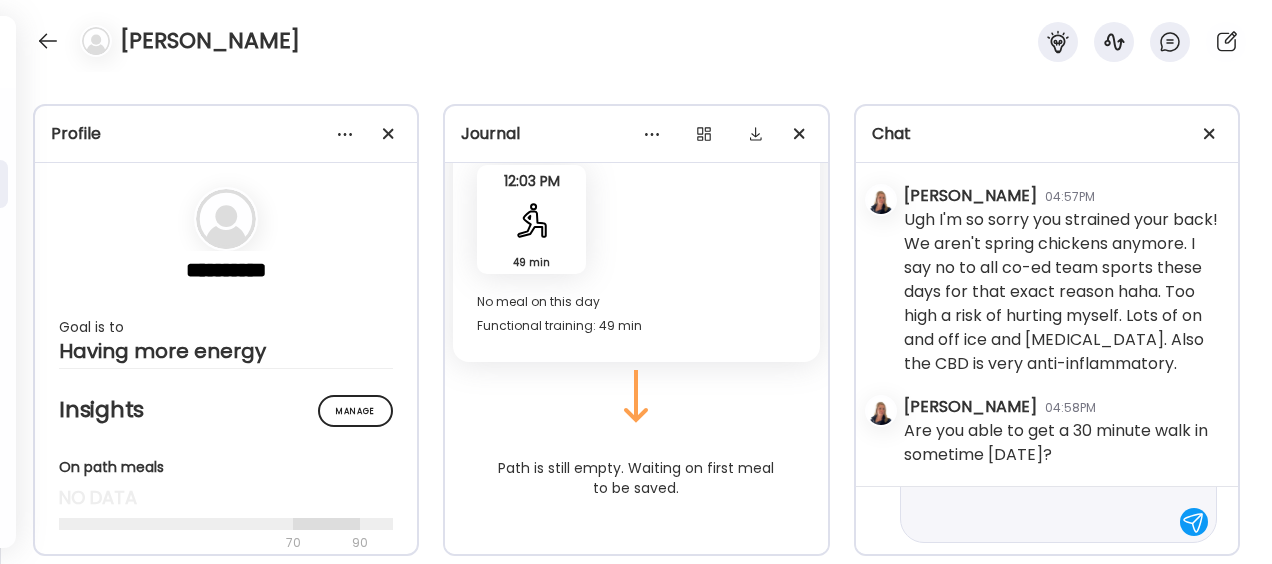 type on "**********" 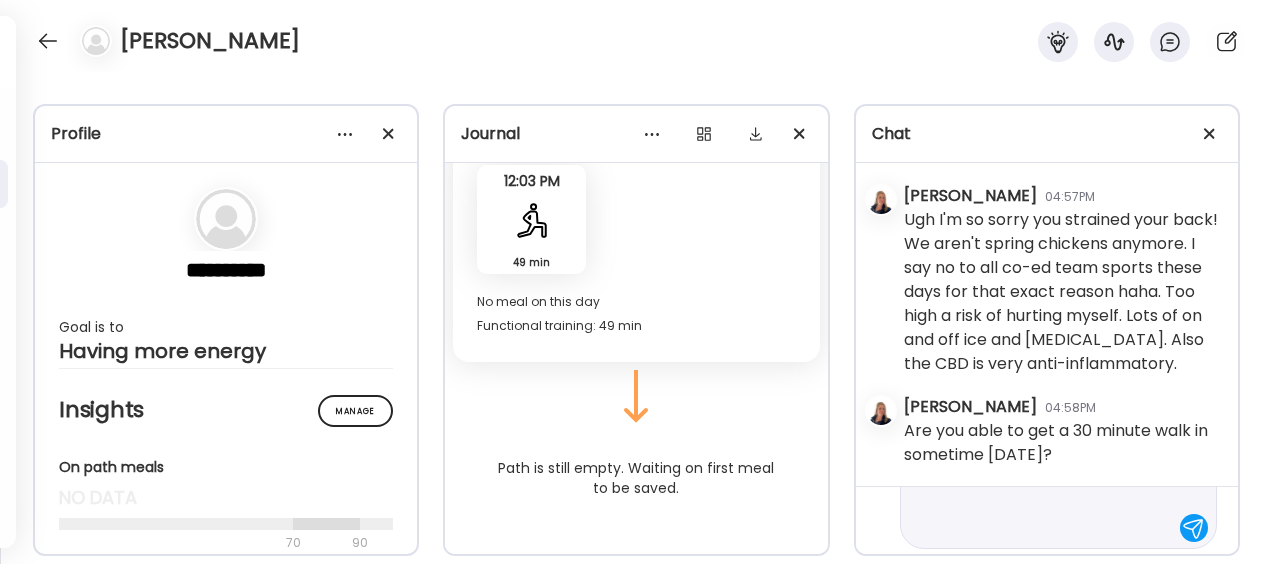 scroll, scrollTop: 190, scrollLeft: 0, axis: vertical 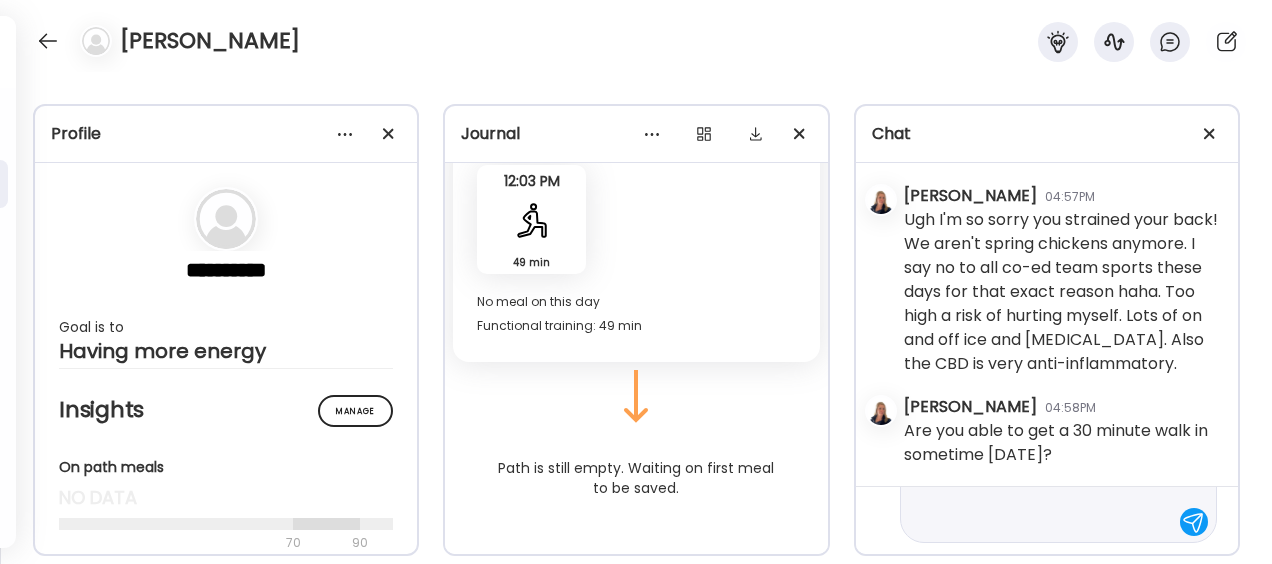 click on "**********" at bounding box center [1040, 426] 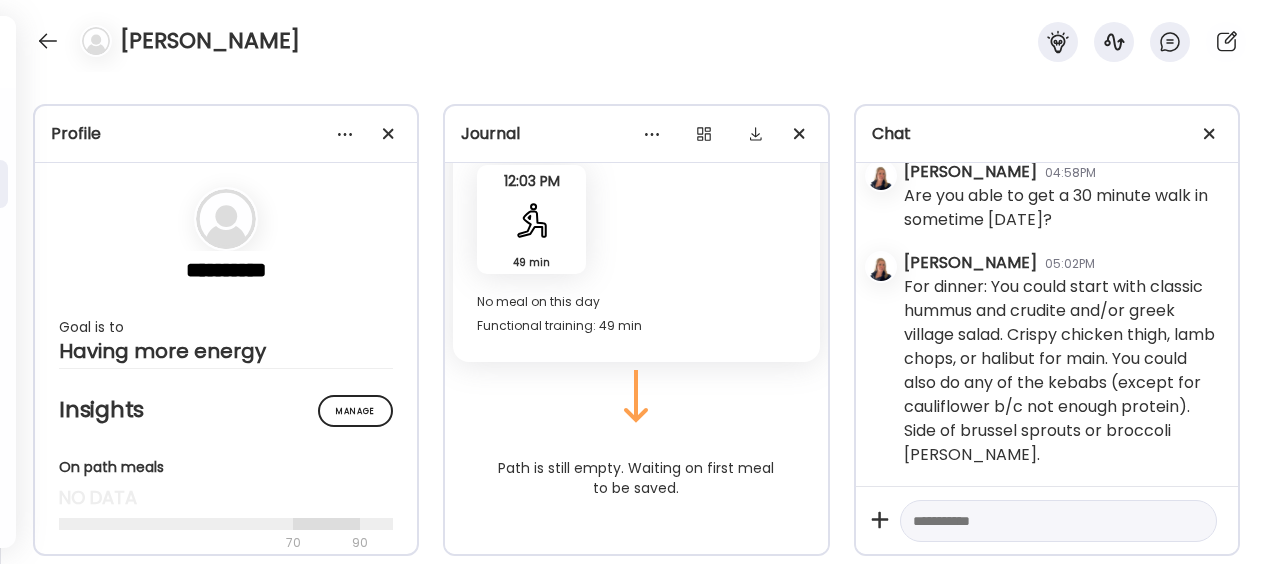 scroll, scrollTop: 118563, scrollLeft: 0, axis: vertical 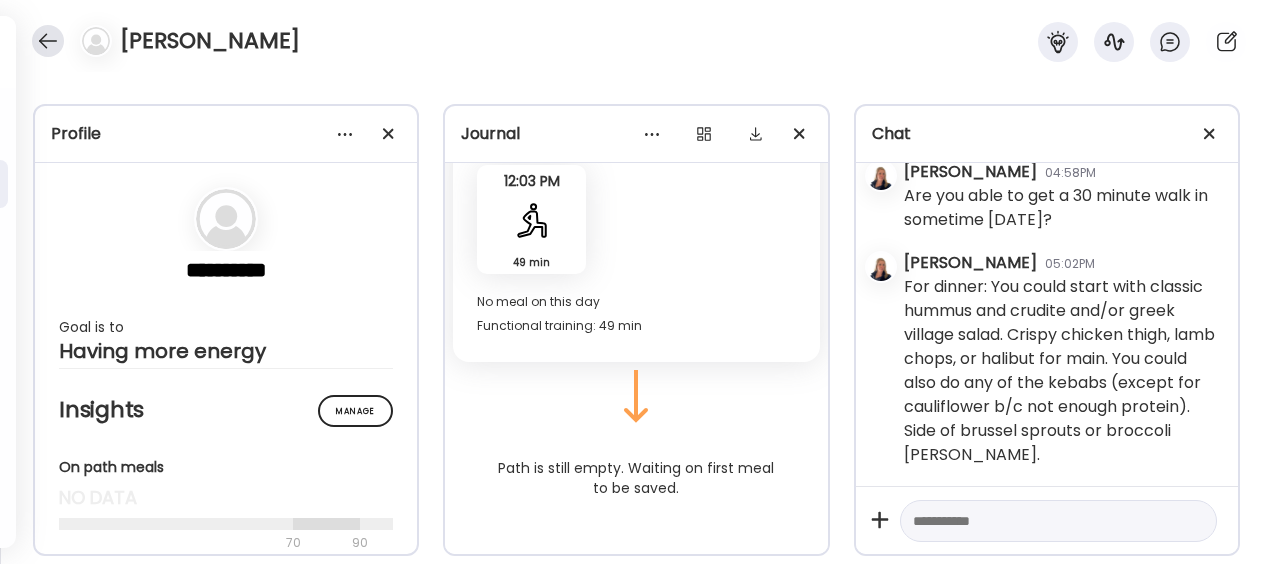 click at bounding box center [48, 41] 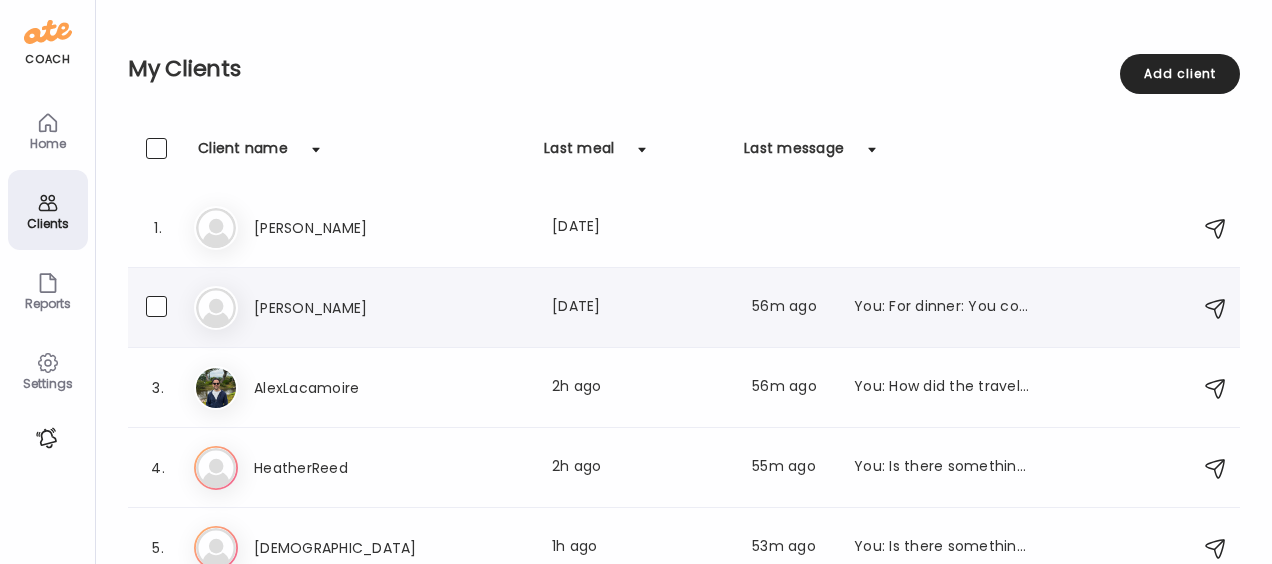 scroll, scrollTop: 100, scrollLeft: 0, axis: vertical 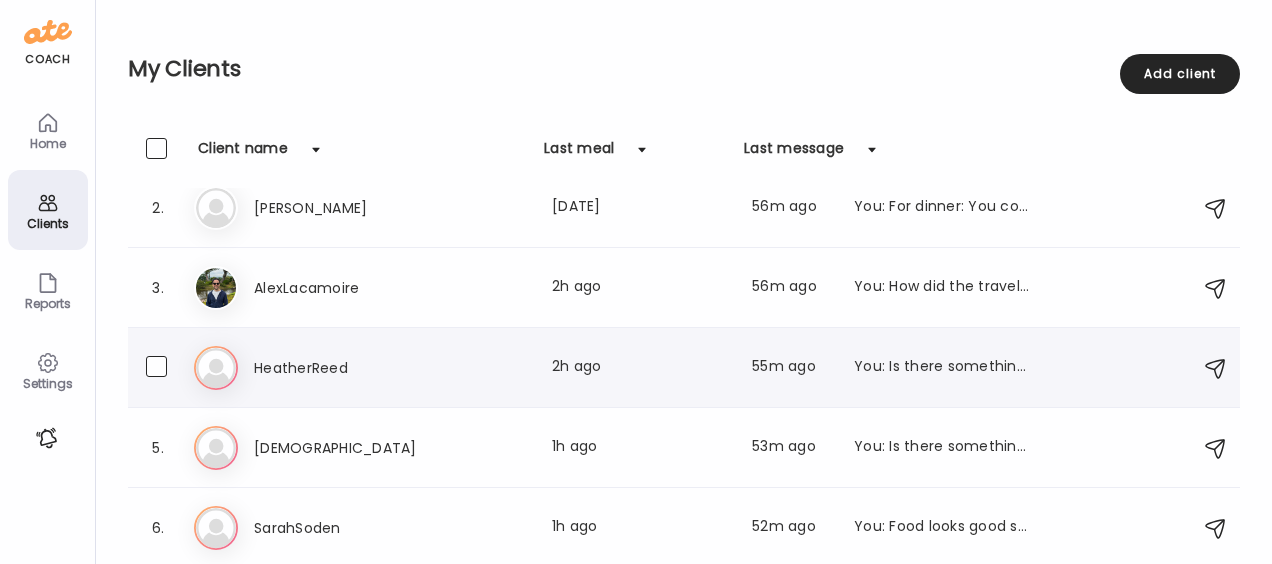click on "HeatherReed" at bounding box center [342, 368] 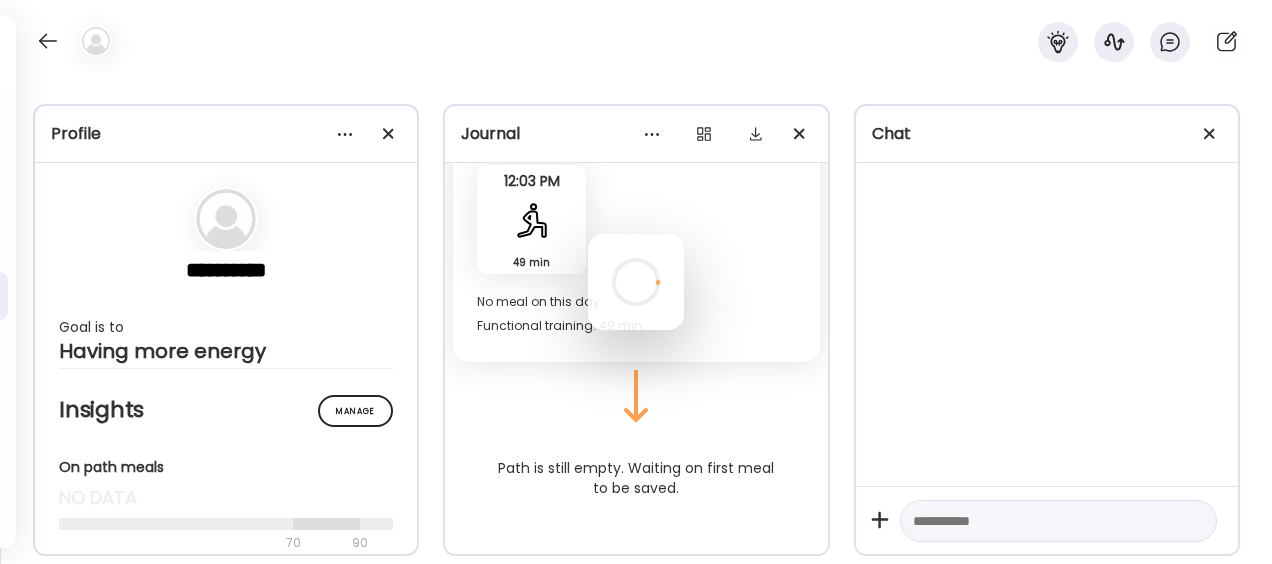 scroll, scrollTop: 0, scrollLeft: 0, axis: both 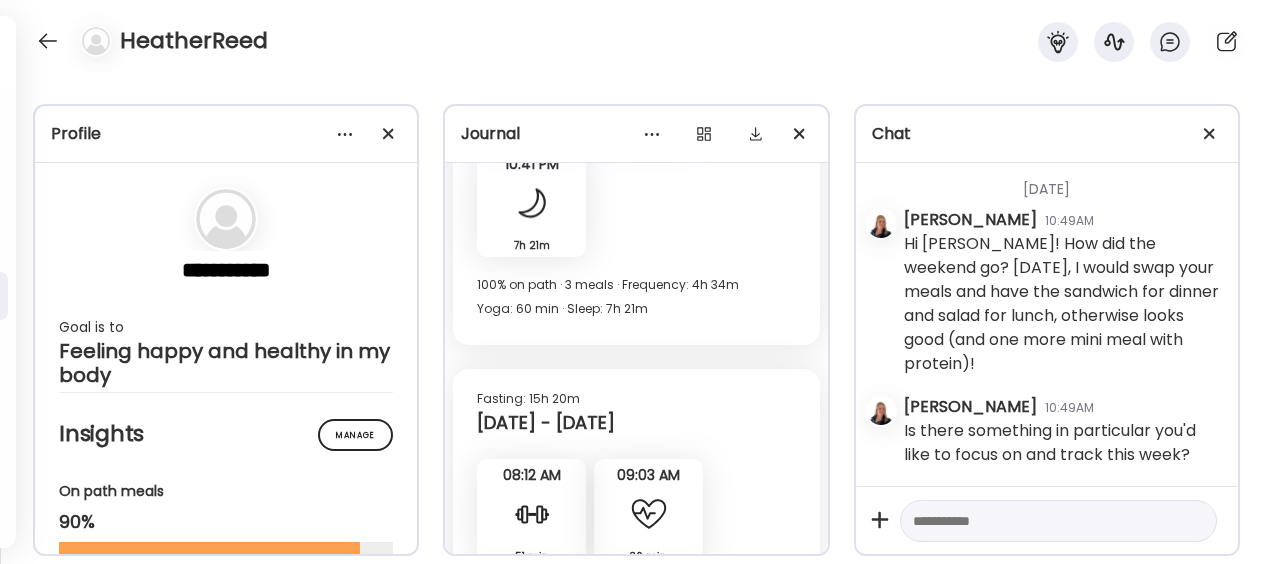 click at bounding box center [531, 19316] 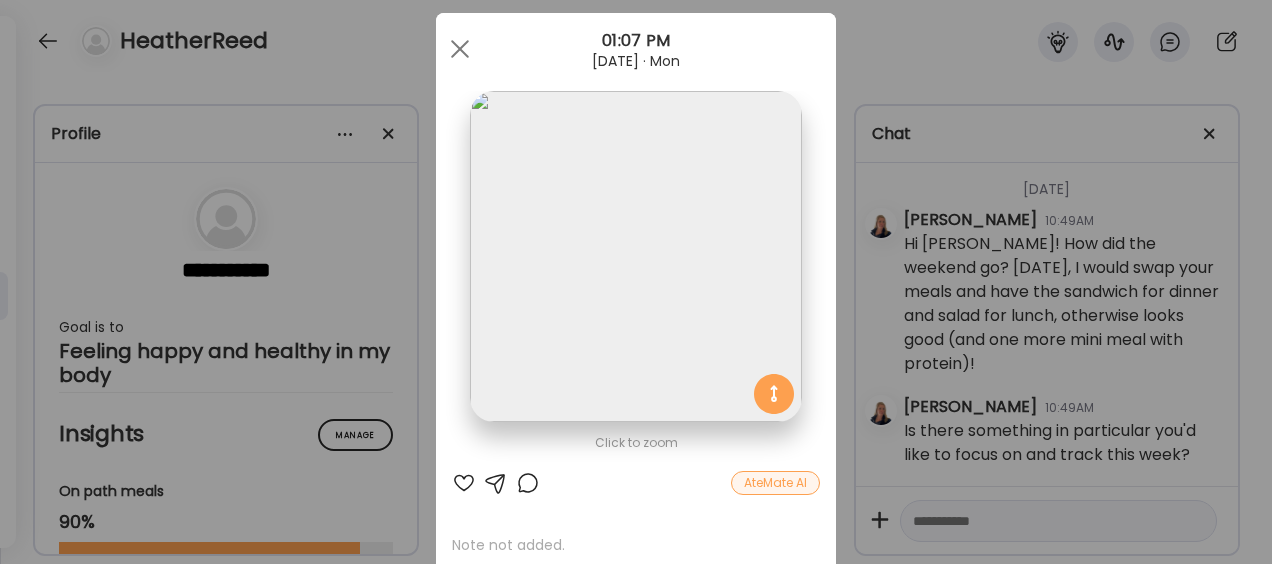 scroll, scrollTop: 21597, scrollLeft: 0, axis: vertical 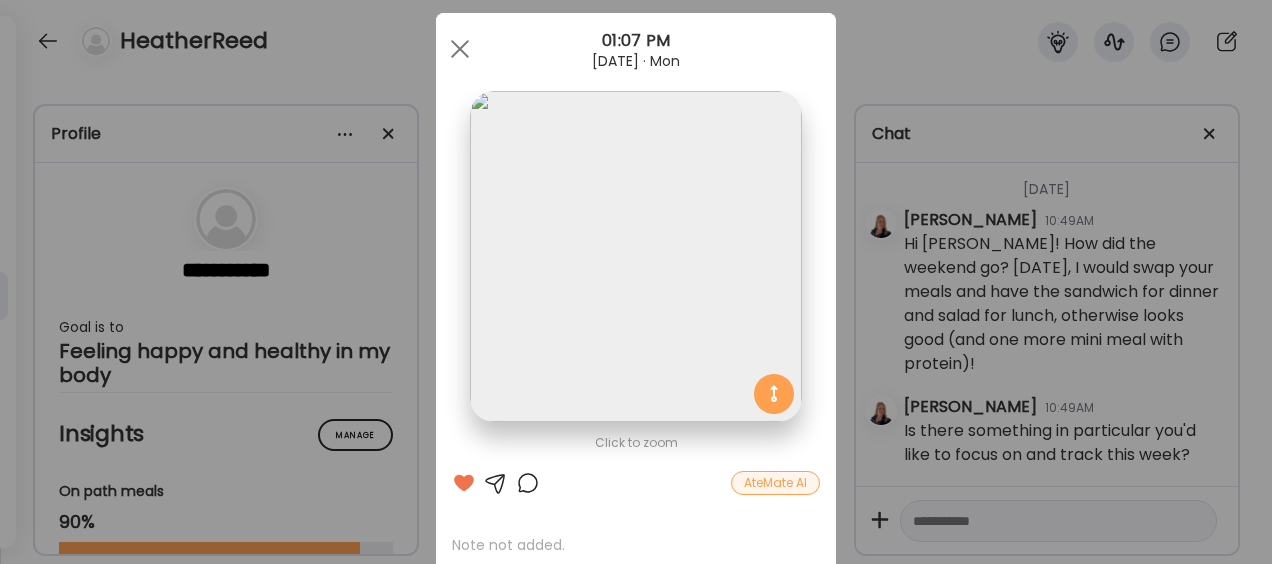 click at bounding box center [496, 483] 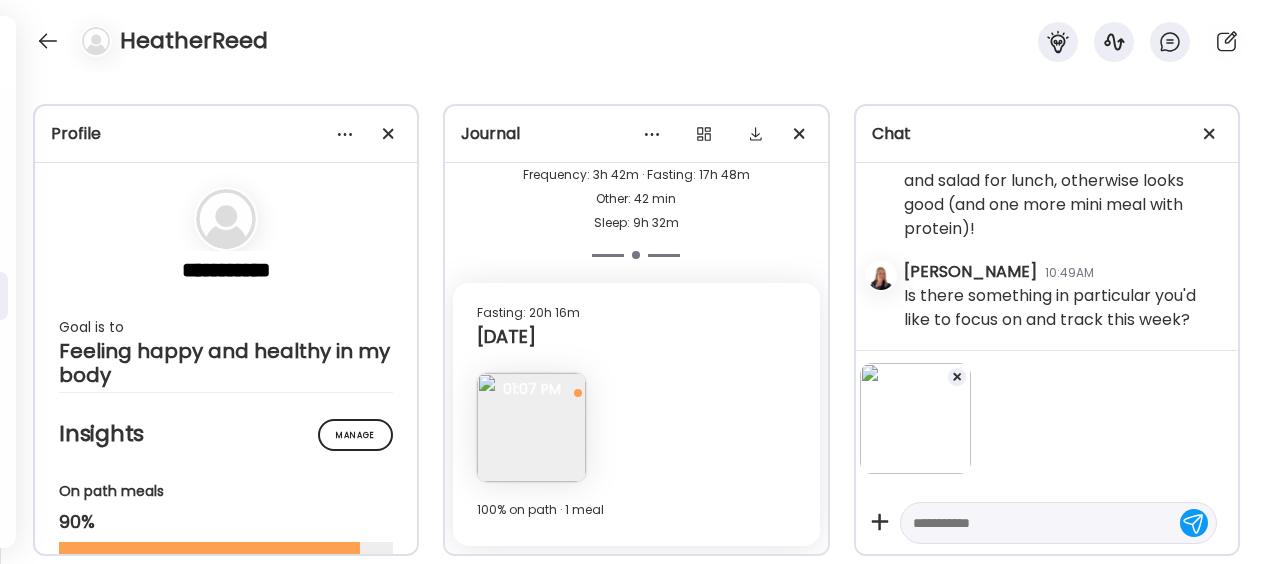 click at bounding box center [1040, 523] 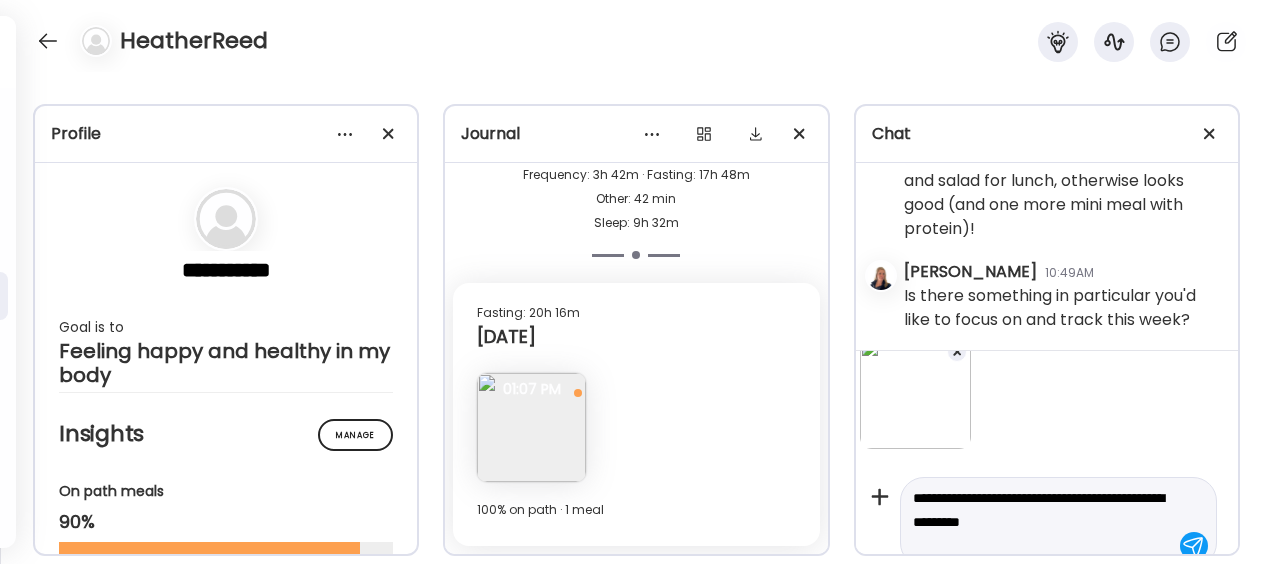 scroll, scrollTop: 49, scrollLeft: 0, axis: vertical 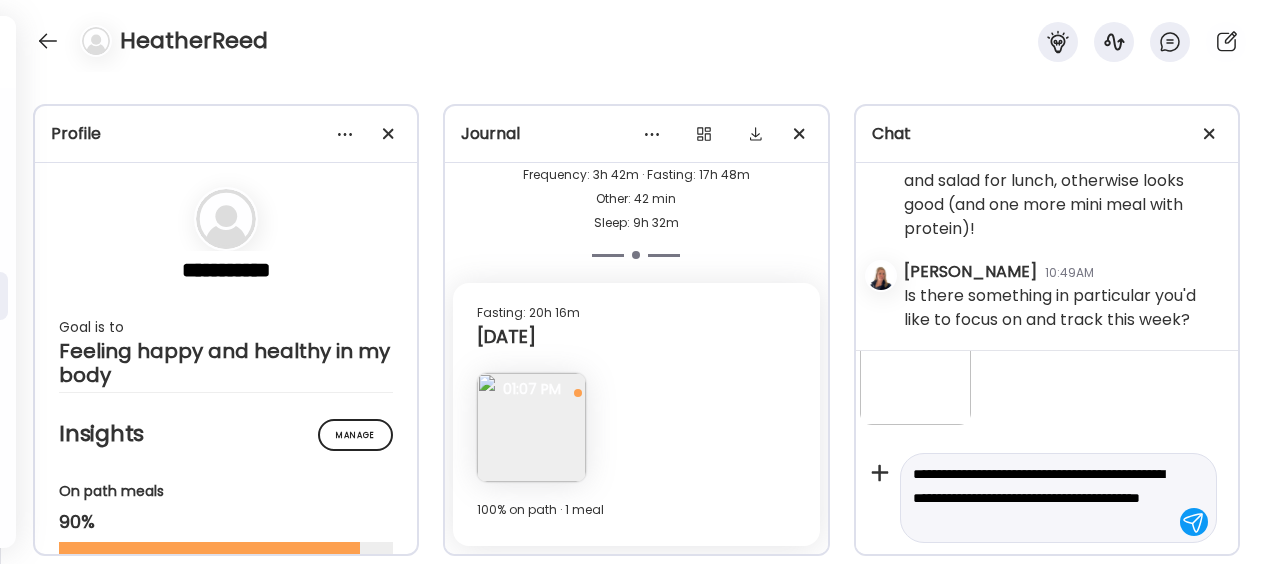 type on "**********" 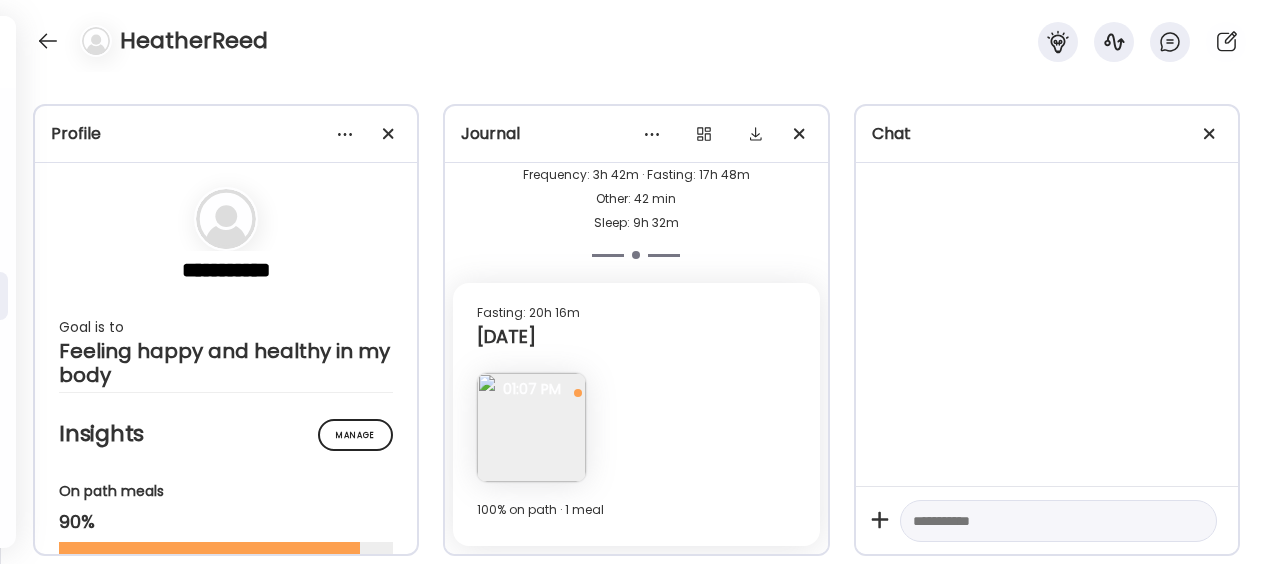 scroll, scrollTop: 129432, scrollLeft: 0, axis: vertical 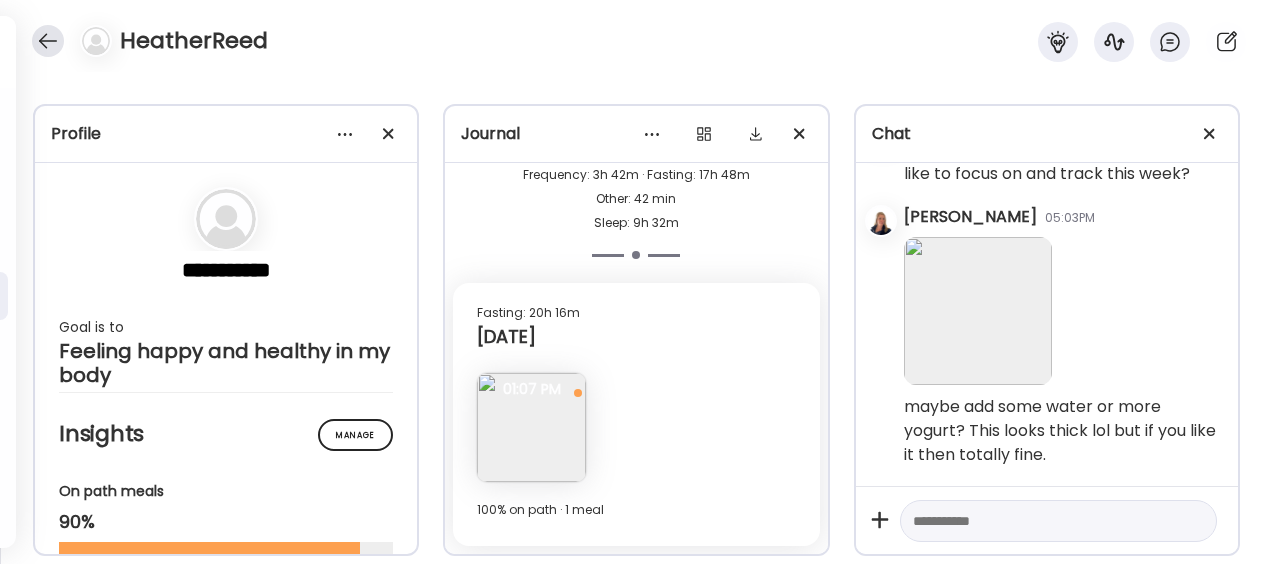 click at bounding box center [48, 41] 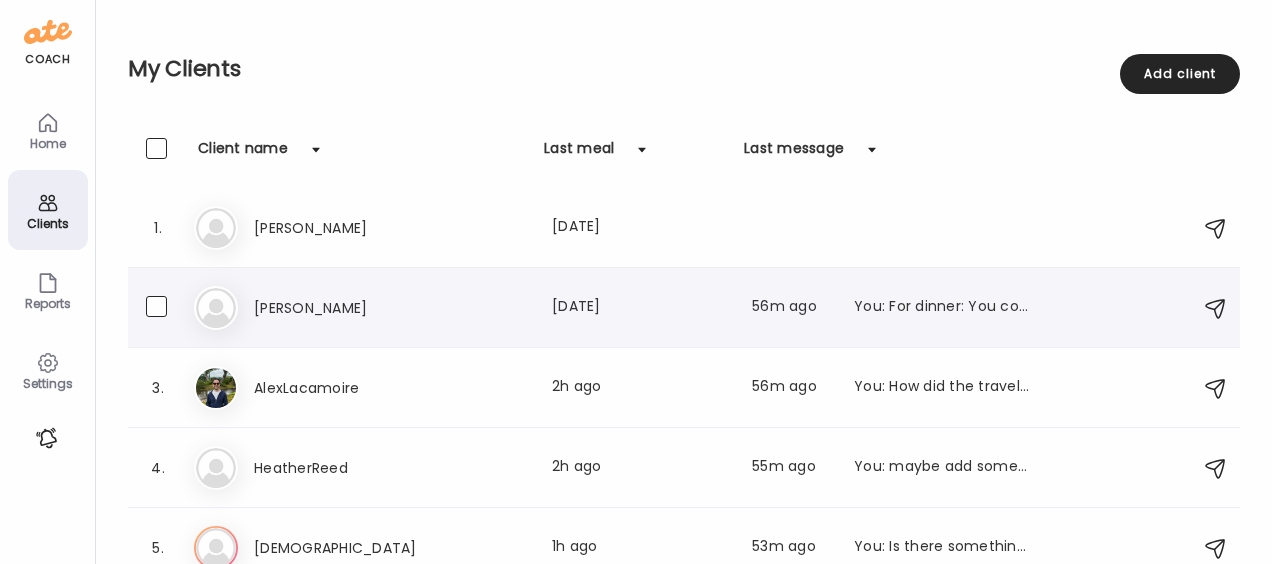 scroll, scrollTop: 100, scrollLeft: 0, axis: vertical 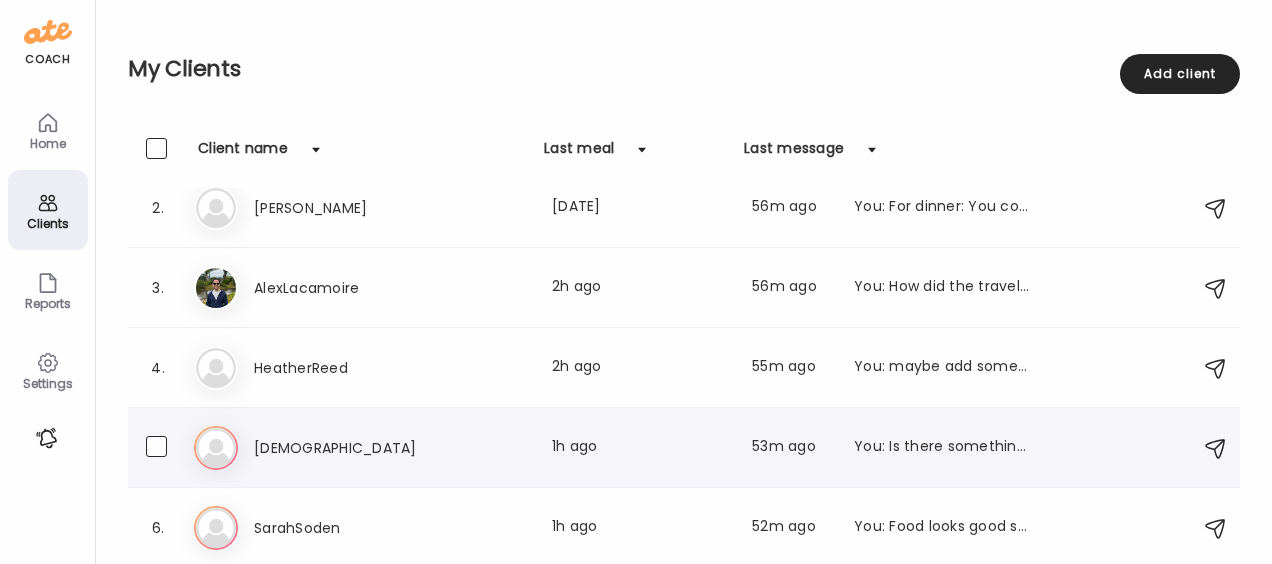 click on "[DEMOGRAPHIC_DATA]" at bounding box center [342, 448] 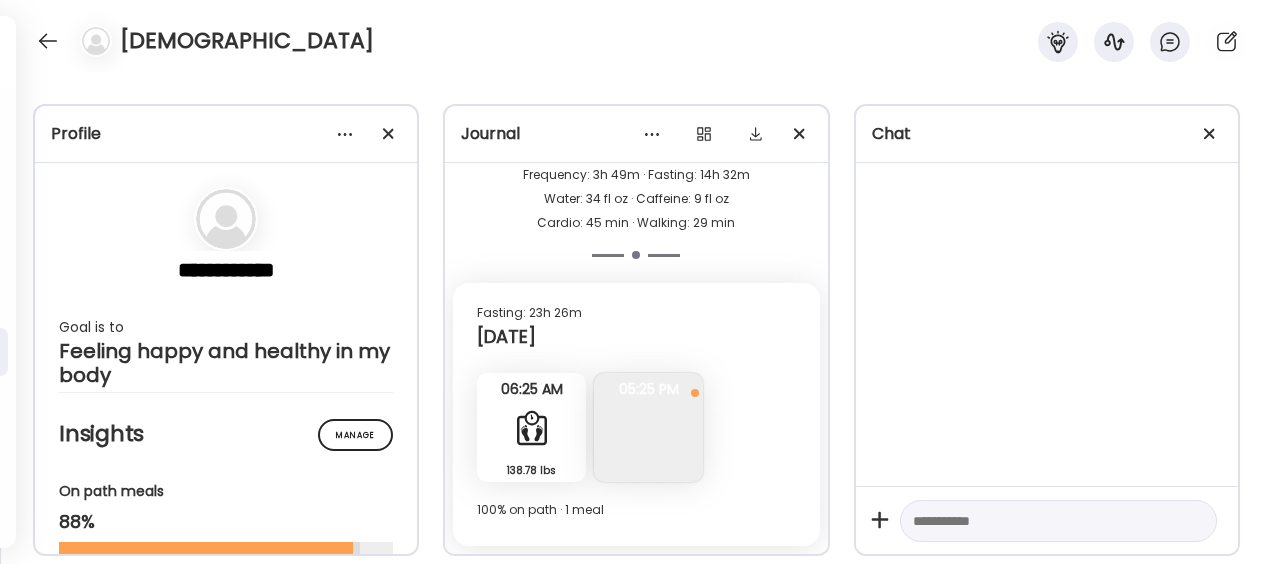 scroll, scrollTop: 2567, scrollLeft: 0, axis: vertical 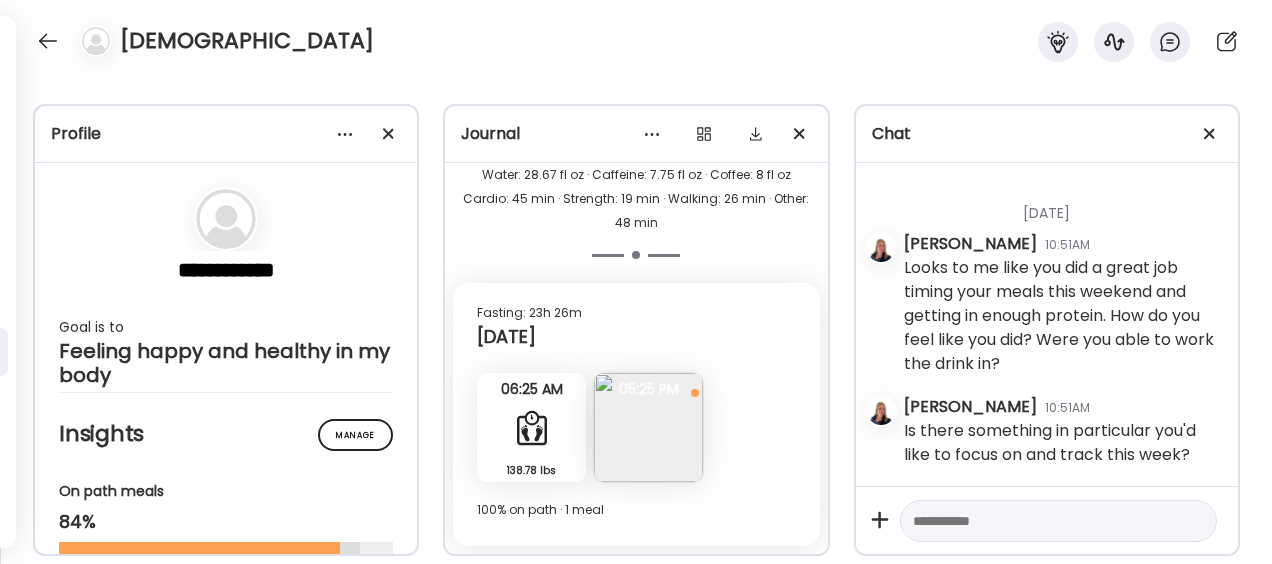 click on "05:25 PM" at bounding box center (648, 389) 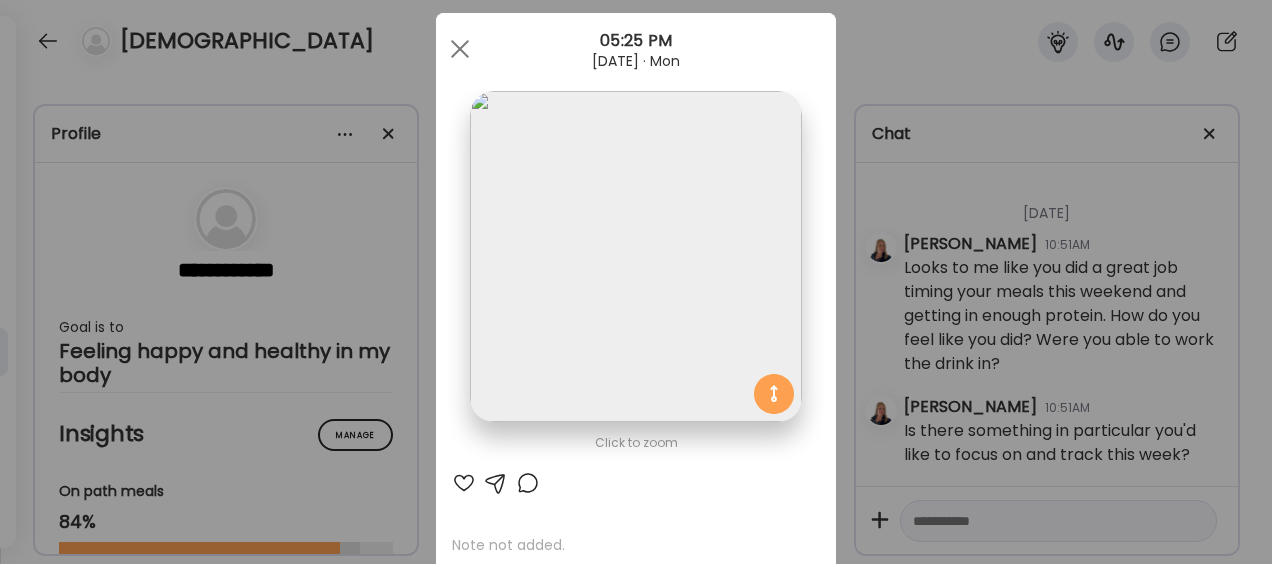 click on "AteMate AI" at bounding box center [636, 483] 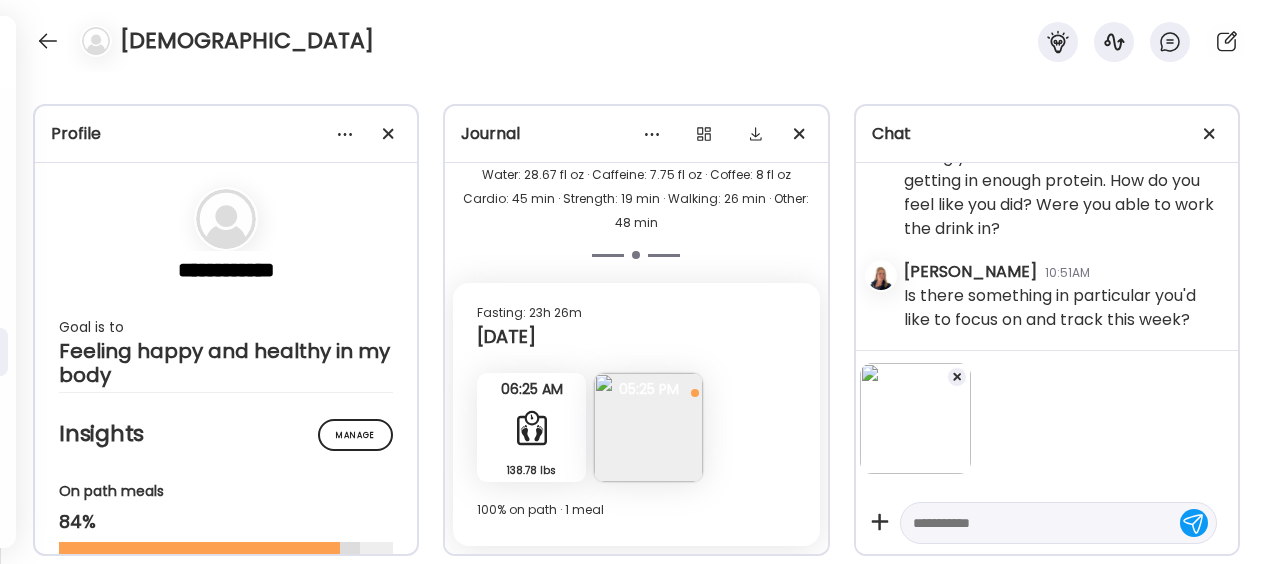 click at bounding box center [1040, 523] 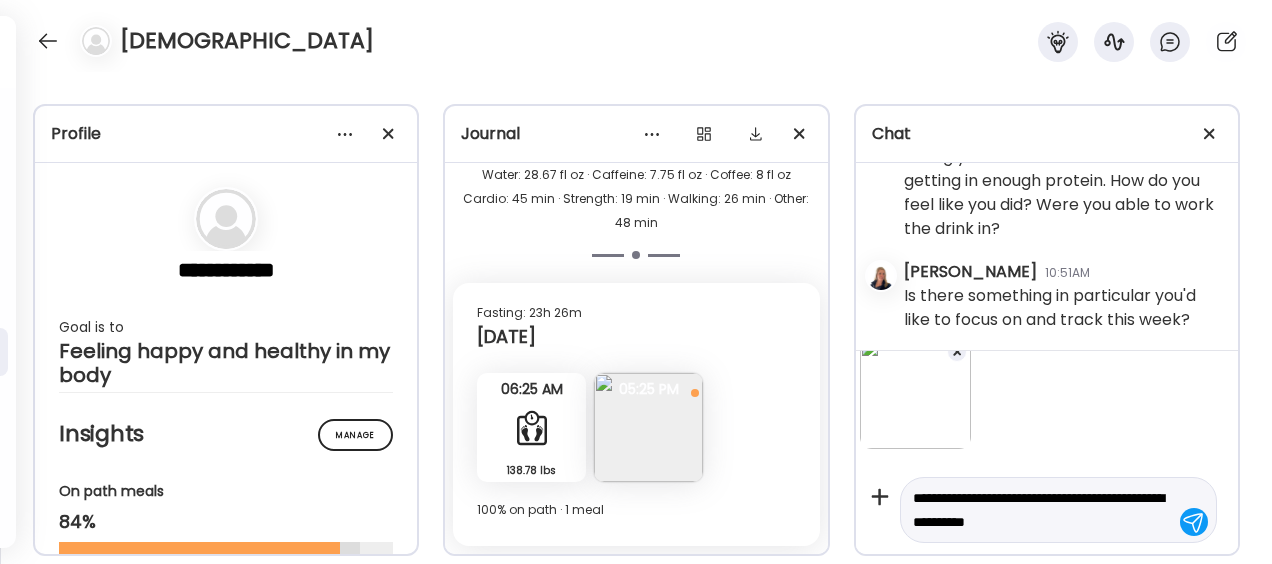 scroll, scrollTop: 49, scrollLeft: 0, axis: vertical 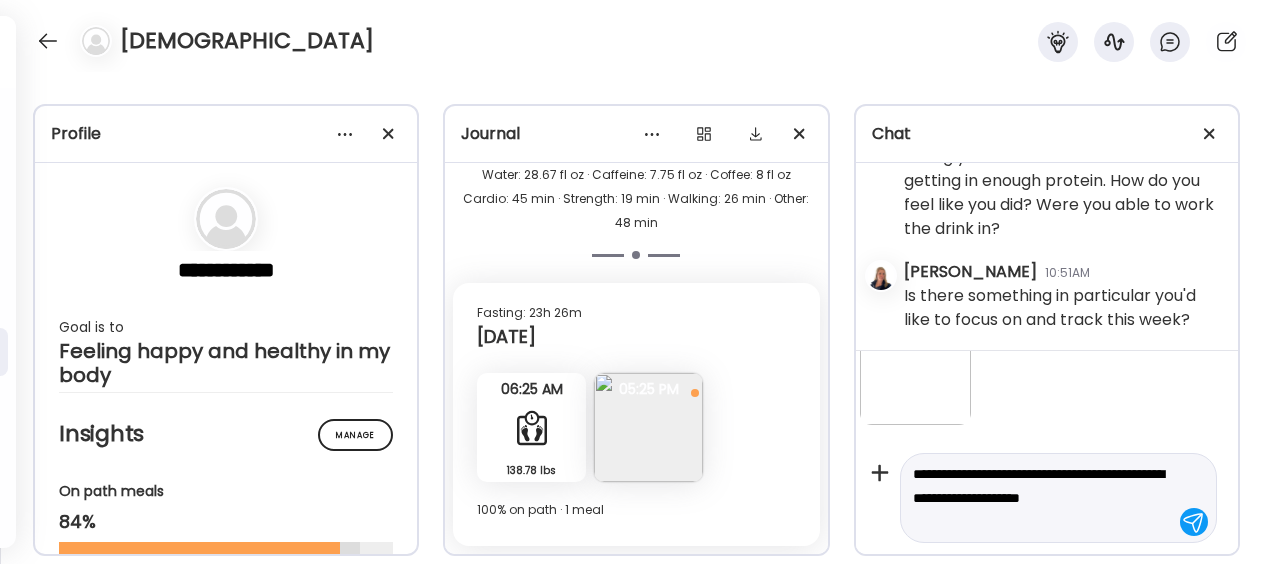type on "**********" 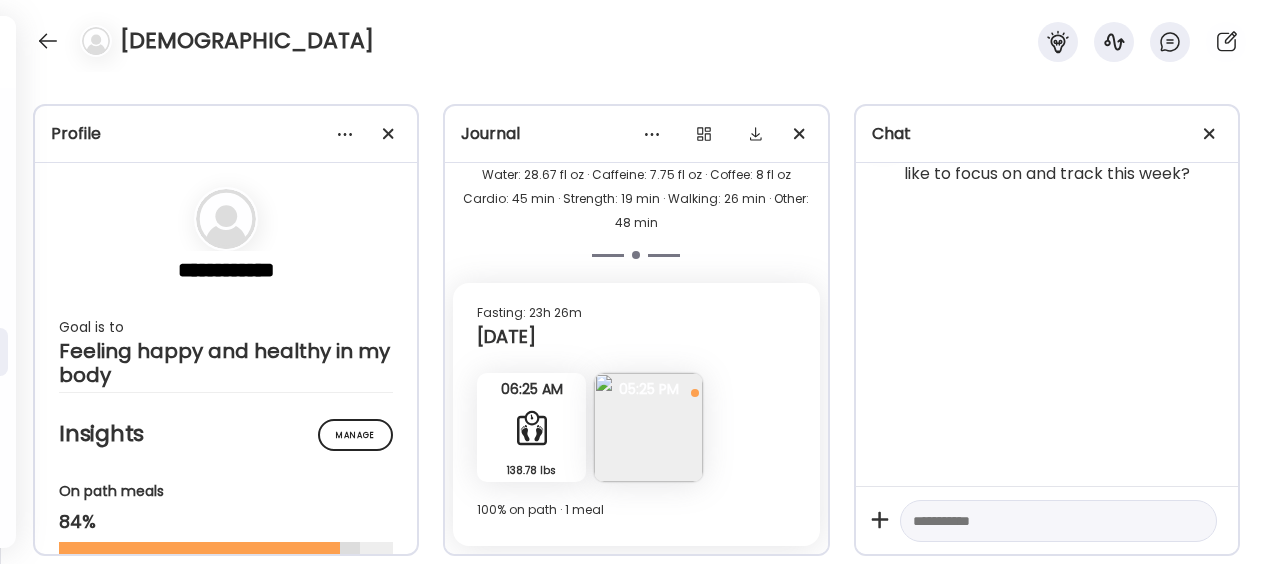 scroll, scrollTop: 78411, scrollLeft: 0, axis: vertical 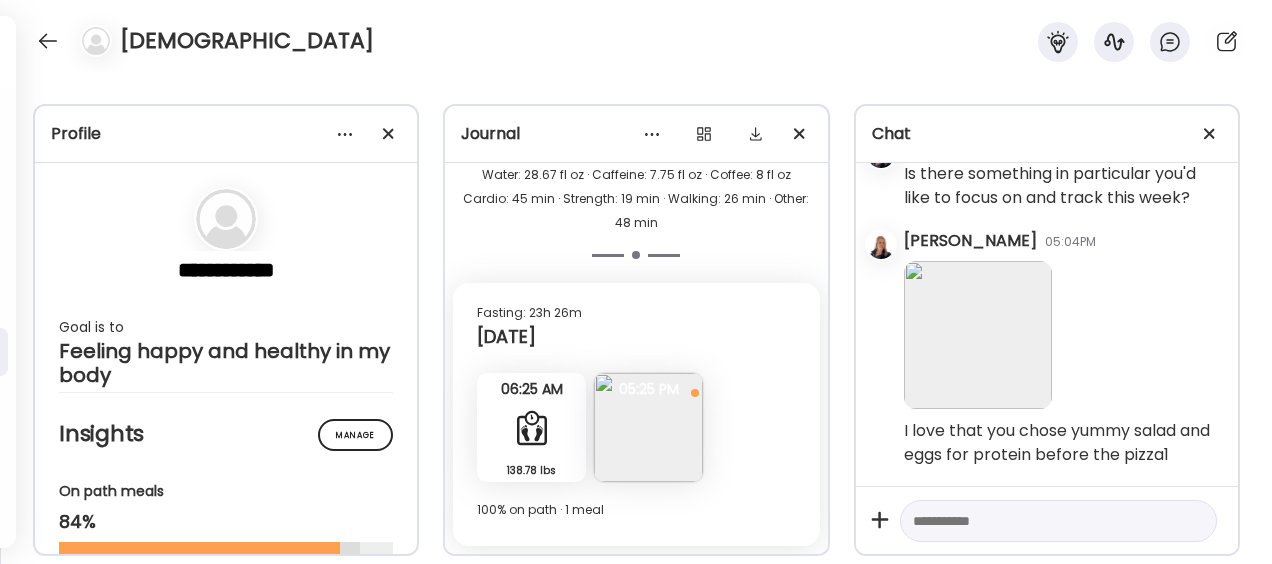 click at bounding box center (1040, 521) 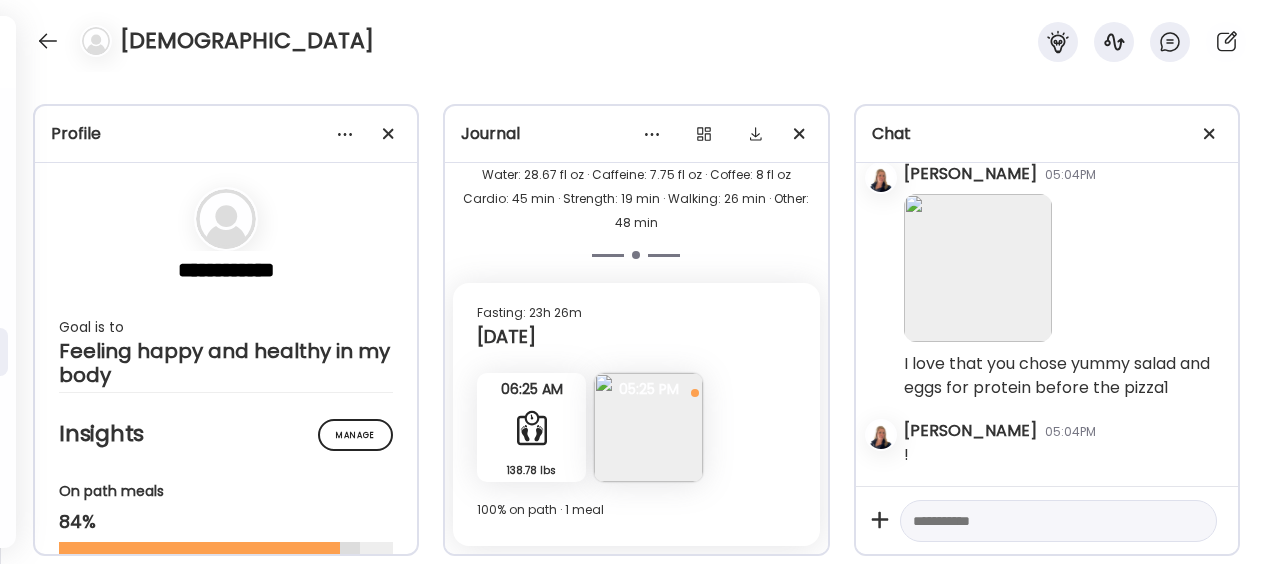 scroll, scrollTop: 78735, scrollLeft: 0, axis: vertical 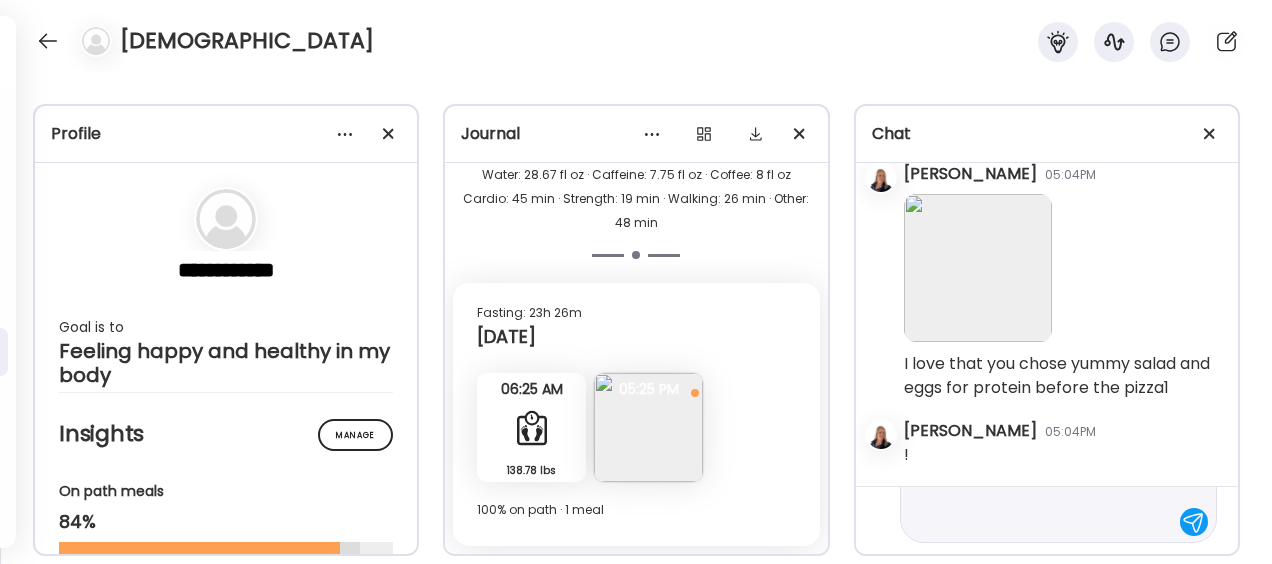 type on "**********" 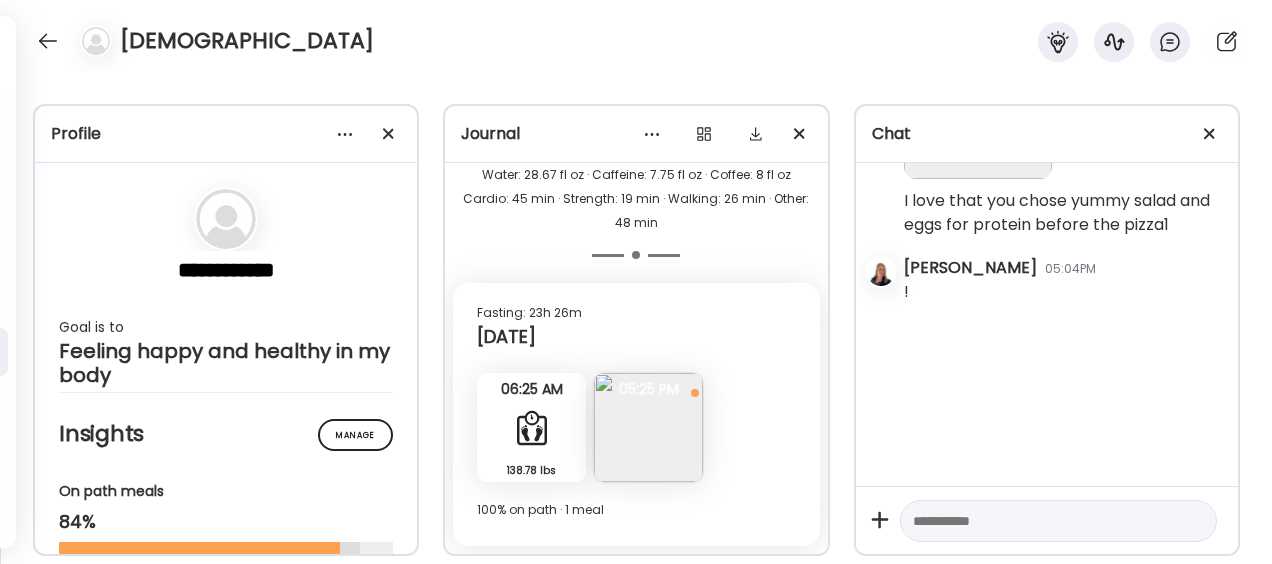 scroll, scrollTop: 0, scrollLeft: 0, axis: both 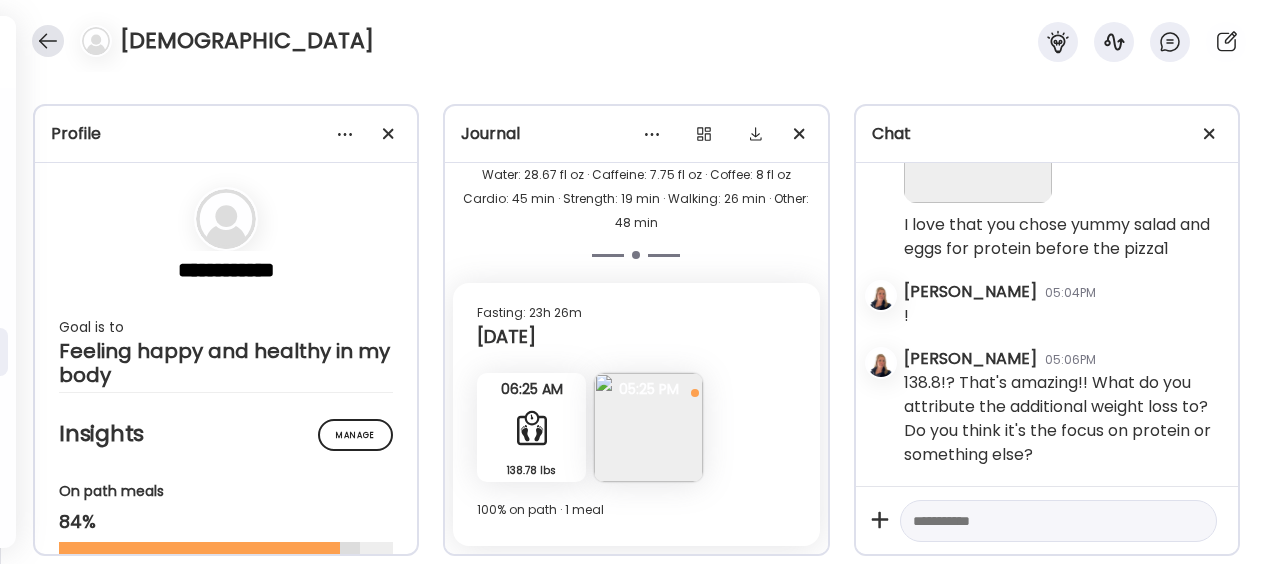 click at bounding box center [48, 41] 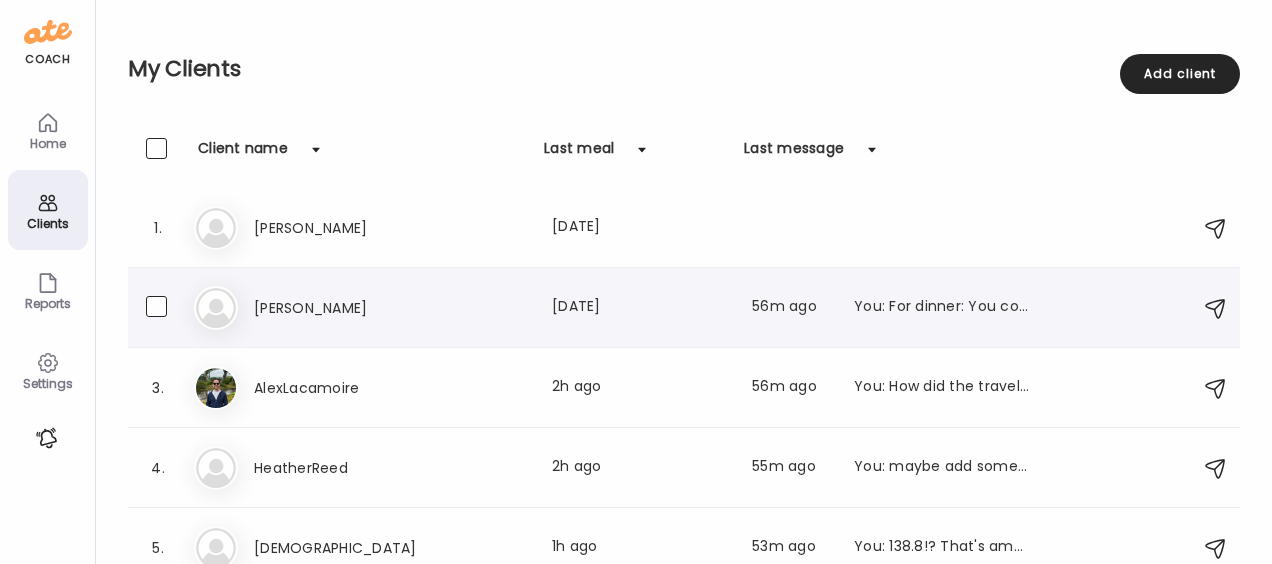 scroll, scrollTop: 100, scrollLeft: 0, axis: vertical 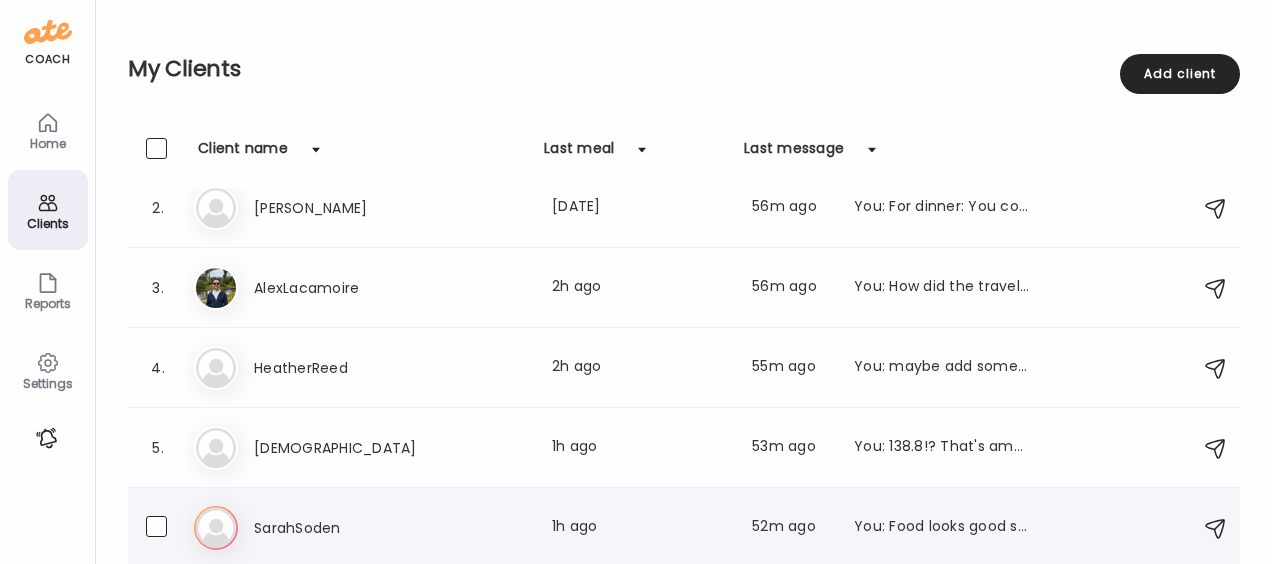 click on "SarahSoden" at bounding box center (342, 528) 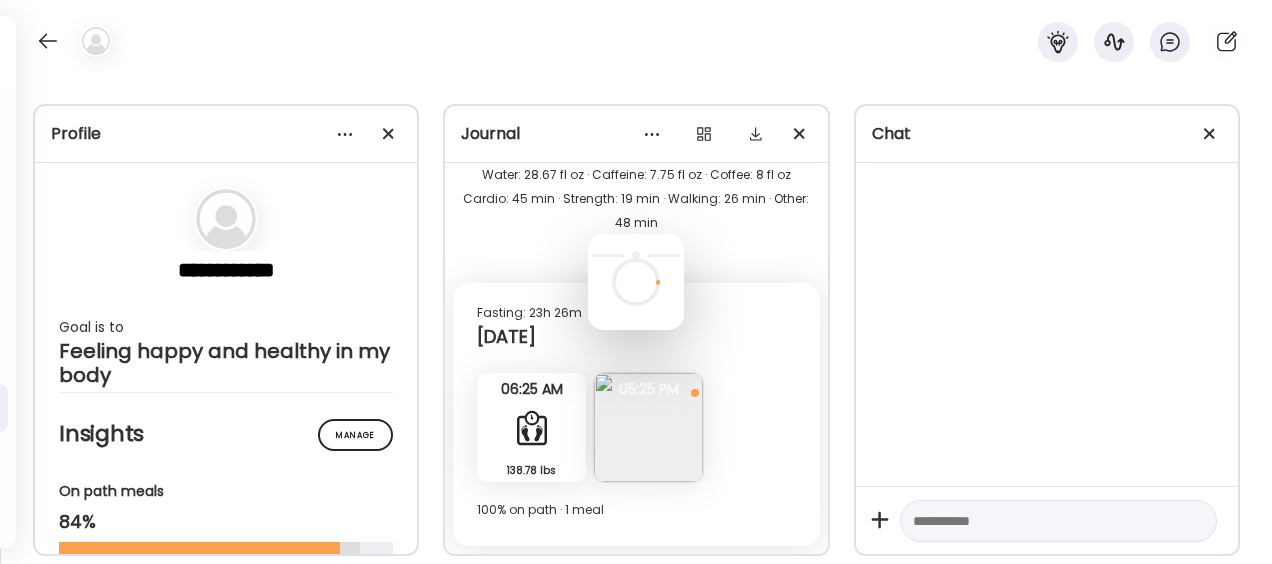 scroll, scrollTop: 0, scrollLeft: 0, axis: both 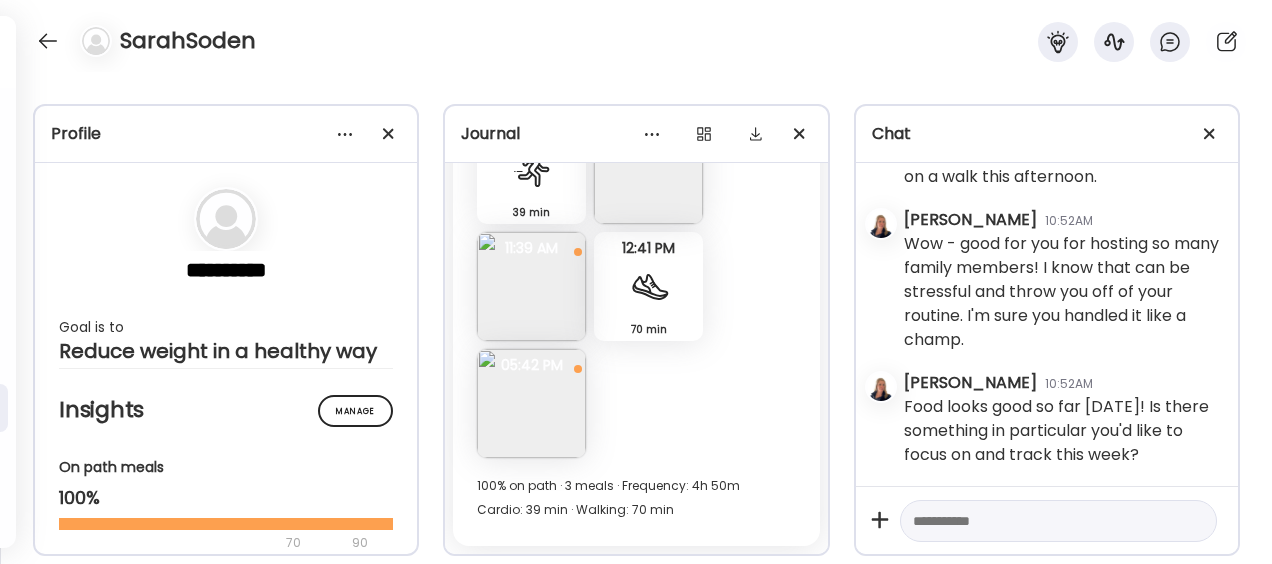 click at bounding box center [531, 403] 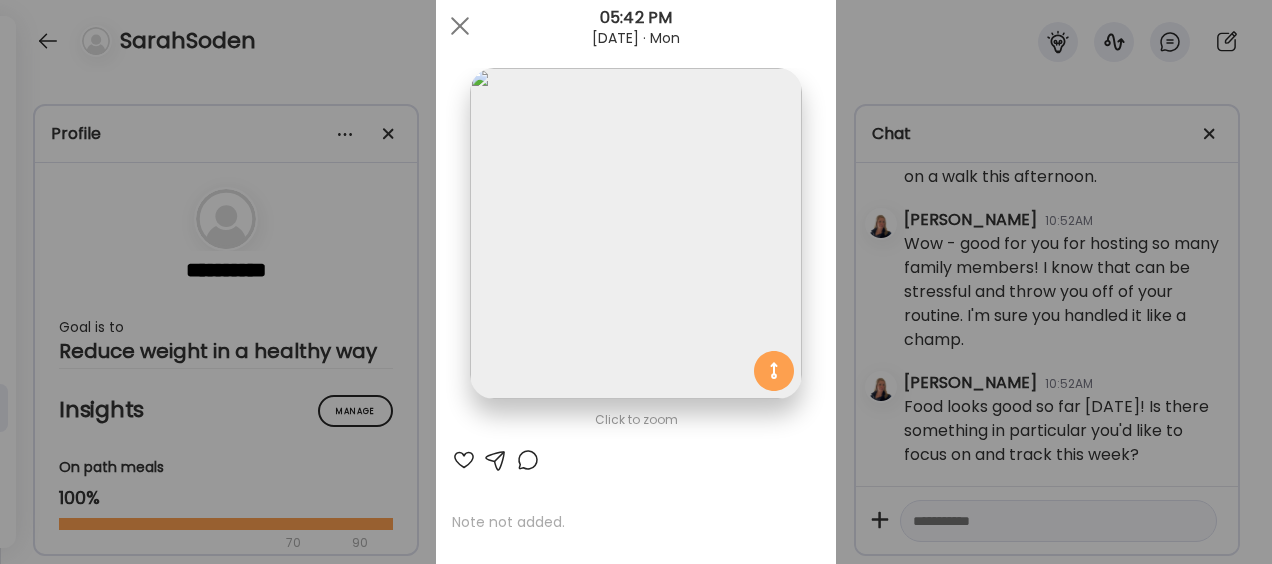 scroll, scrollTop: 0, scrollLeft: 0, axis: both 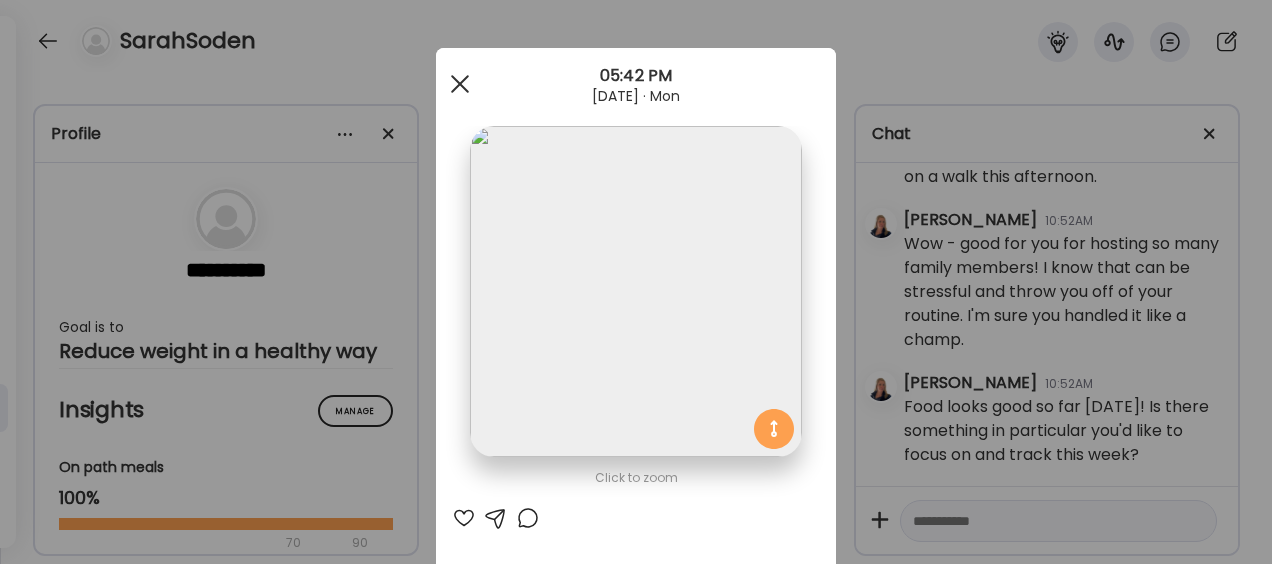 click at bounding box center (460, 84) 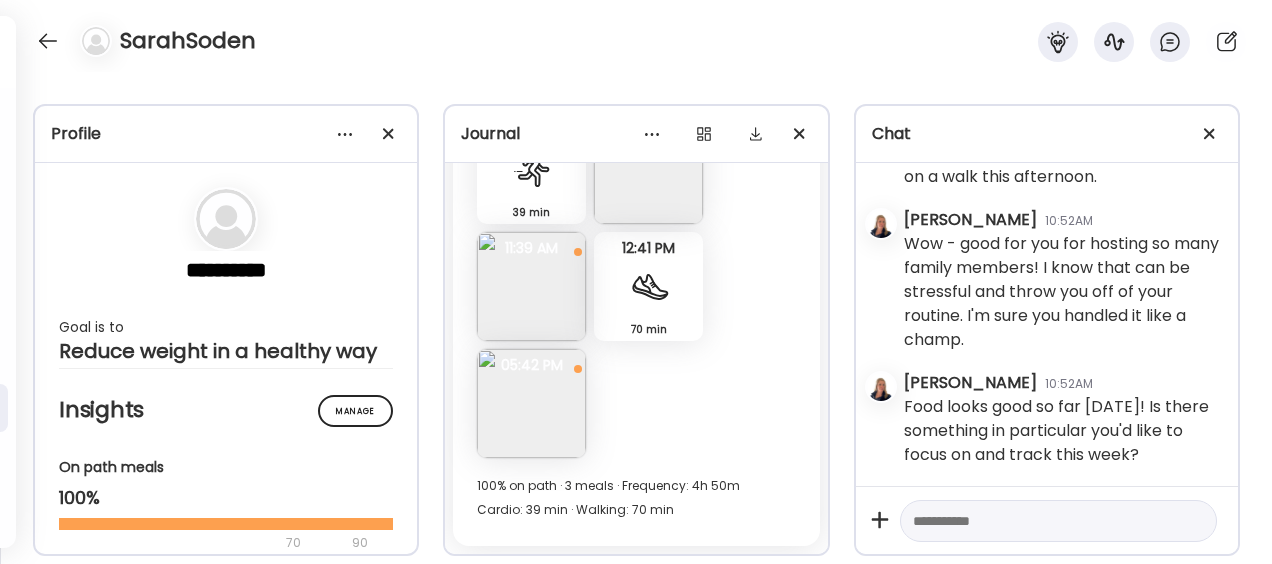 click at bounding box center [531, 403] 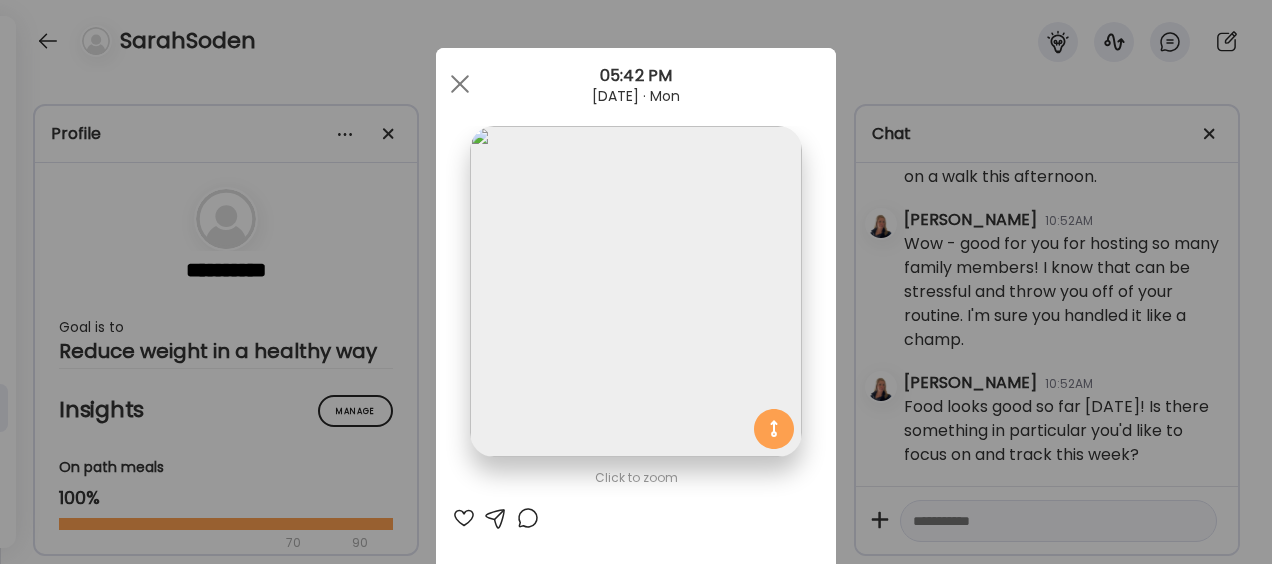 click on "Click to zoom AteMate AI Note not added. Why did I eat? Not answered. How am I feeling? Not answered. Who did I eat with? Not answered. How was it? Not answered. Where did I eat? Not answered. How was it made? Not answered. How did it make me feel? Not answered." at bounding box center (636, 636) 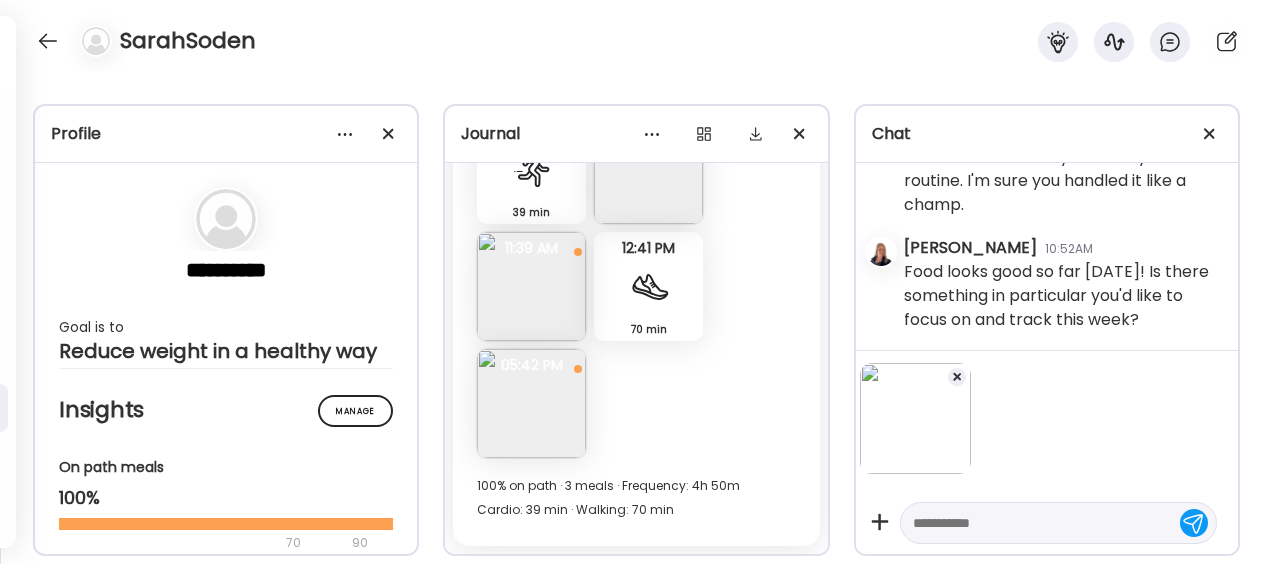 scroll, scrollTop: 62453, scrollLeft: 0, axis: vertical 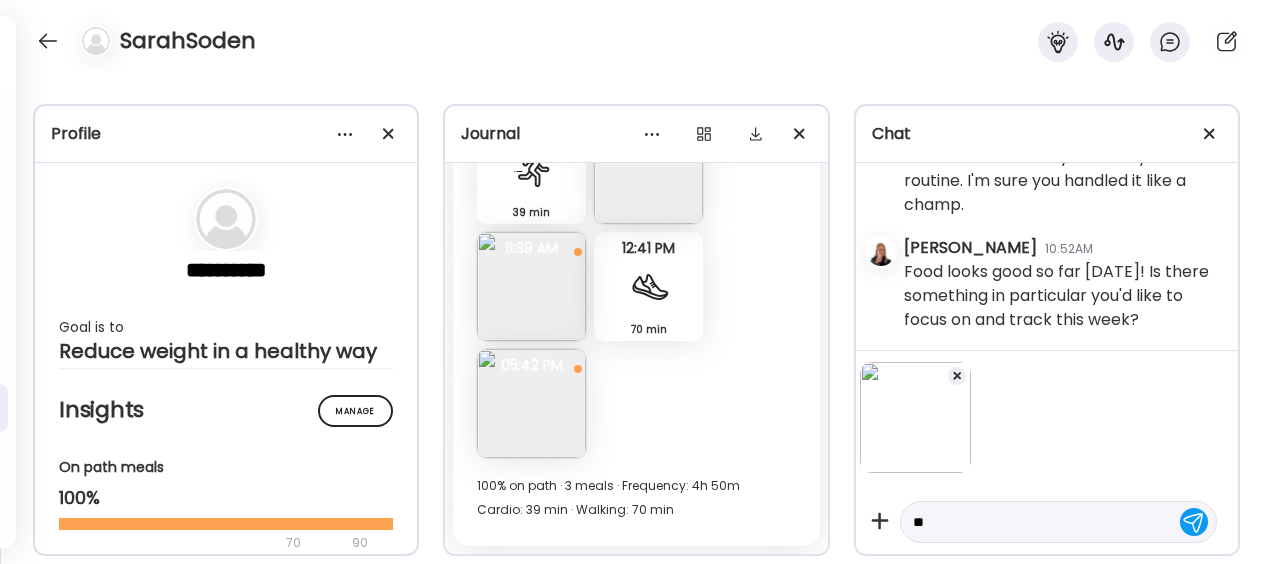 type on "*" 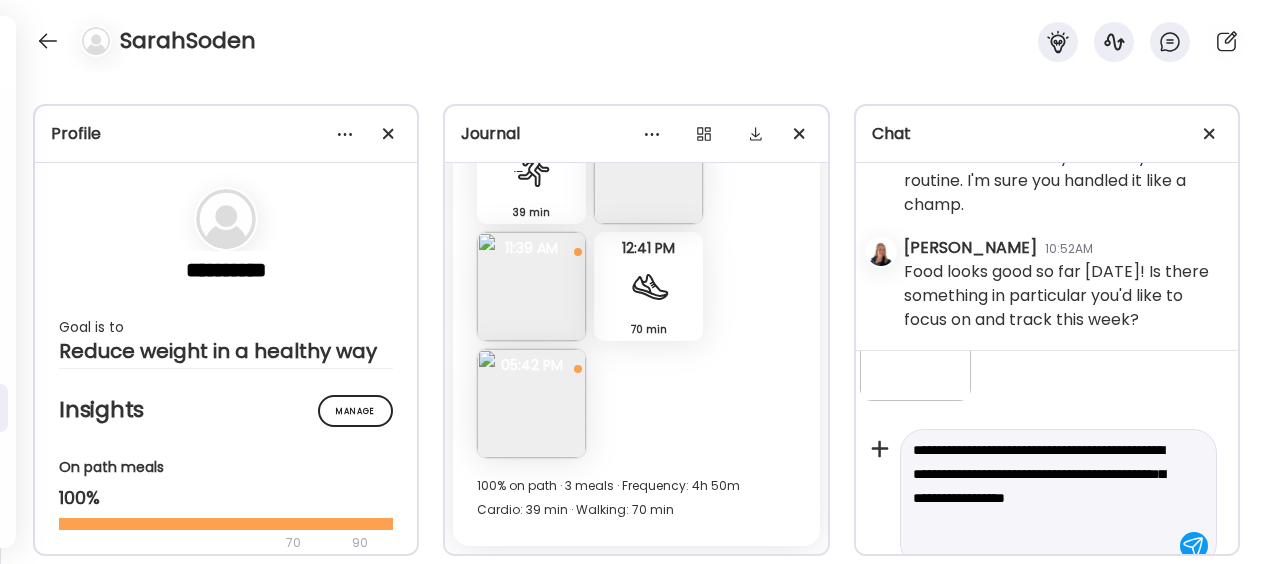 scroll, scrollTop: 97, scrollLeft: 0, axis: vertical 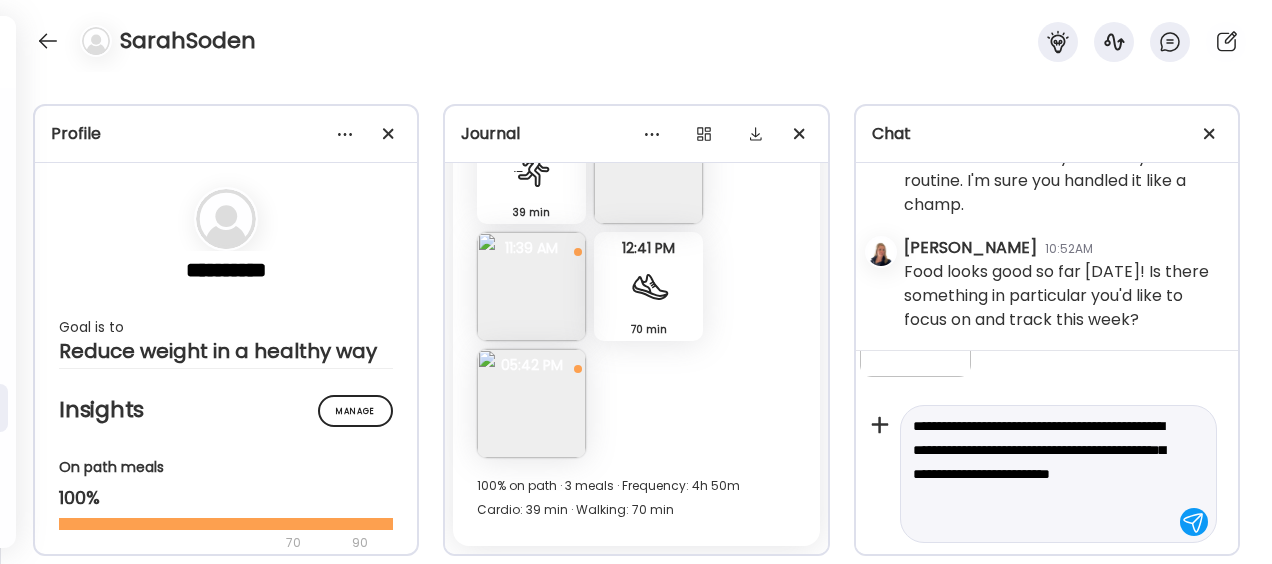 click on "**********" at bounding box center (1040, 474) 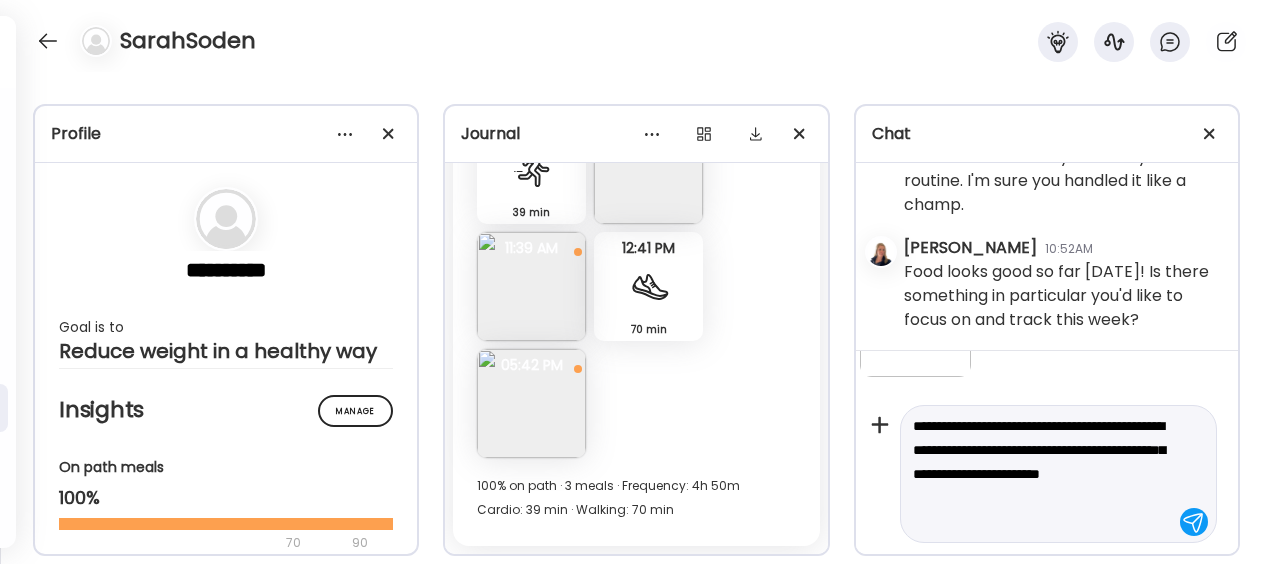 scroll, scrollTop: 73, scrollLeft: 0, axis: vertical 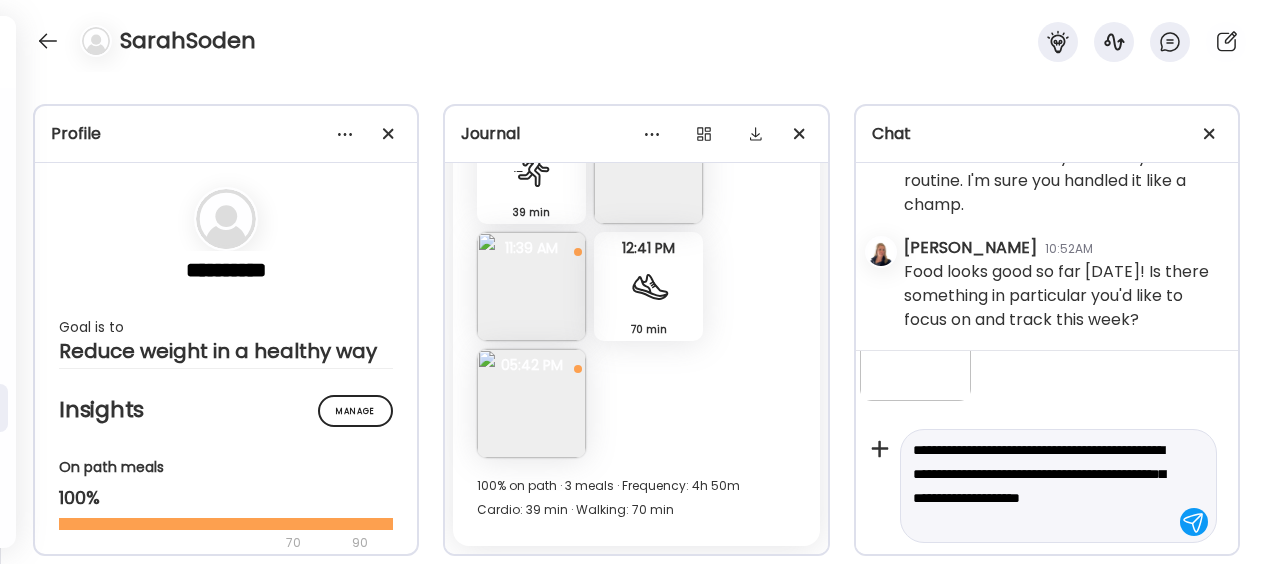 click on "**********" at bounding box center (1040, 486) 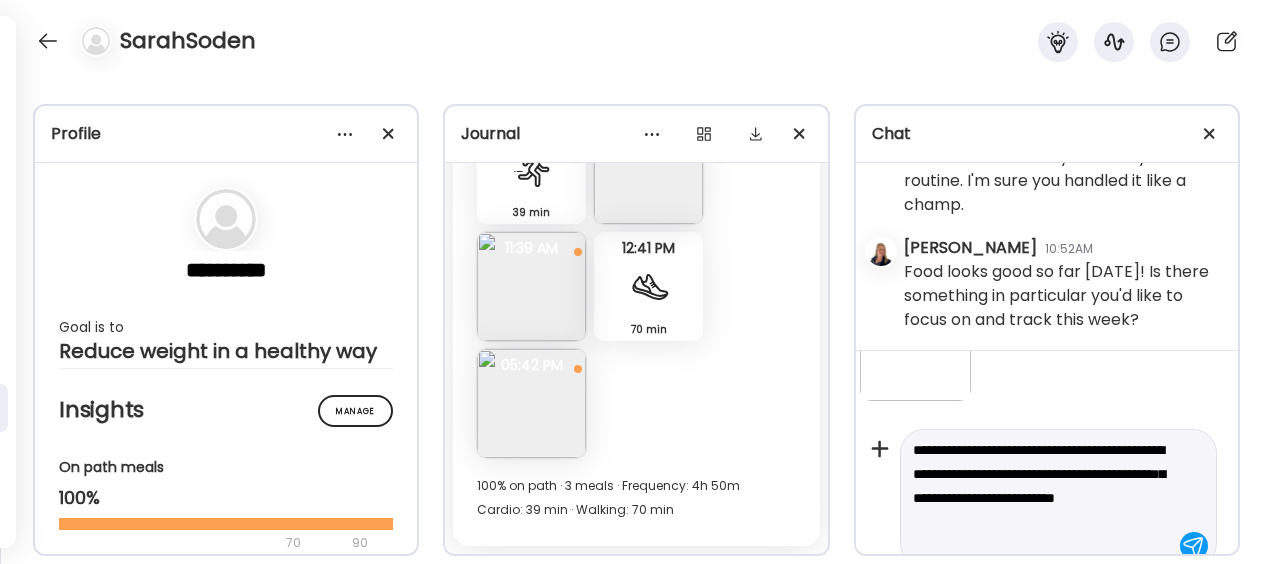 scroll, scrollTop: 97, scrollLeft: 0, axis: vertical 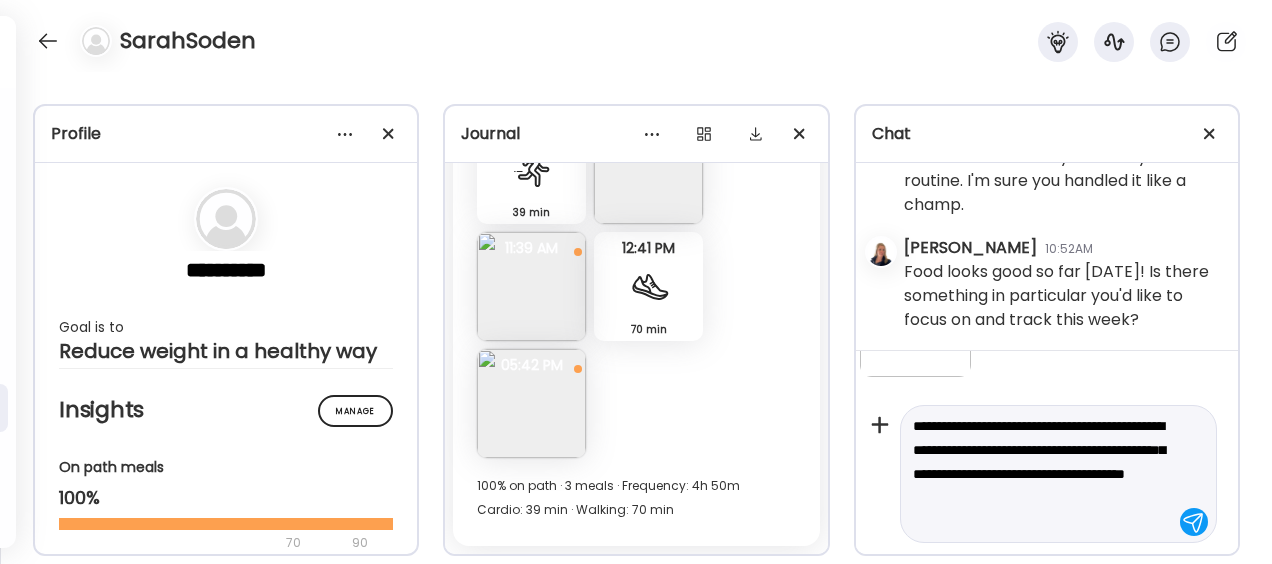 type on "**********" 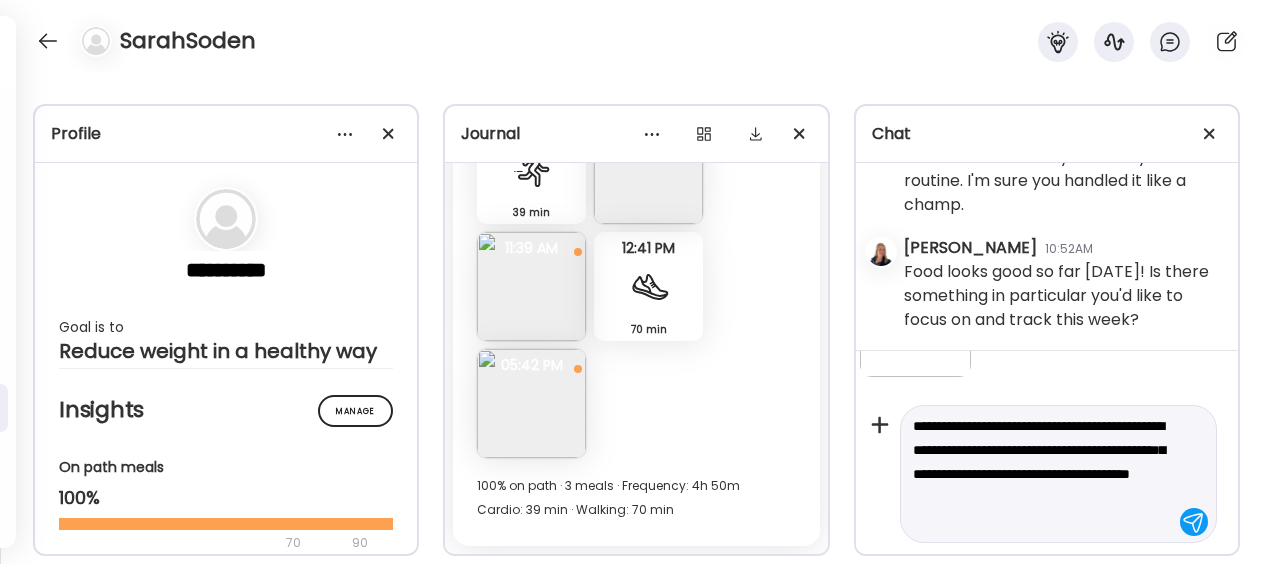 type 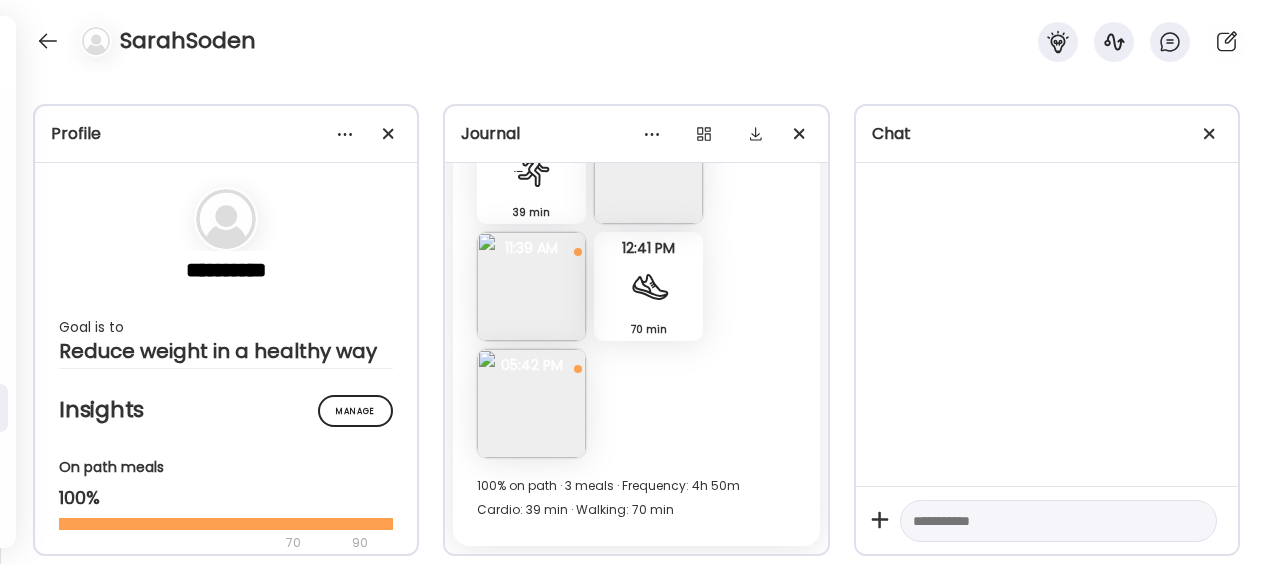 scroll, scrollTop: 62326, scrollLeft: 0, axis: vertical 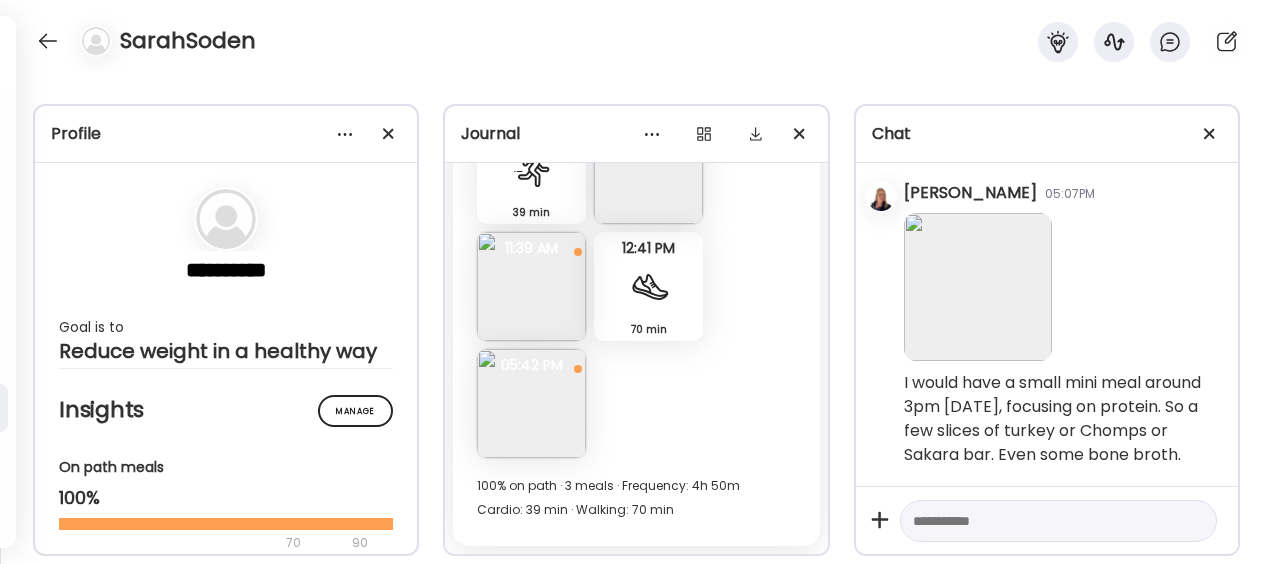 click on "SarahSoden" at bounding box center (636, 36) 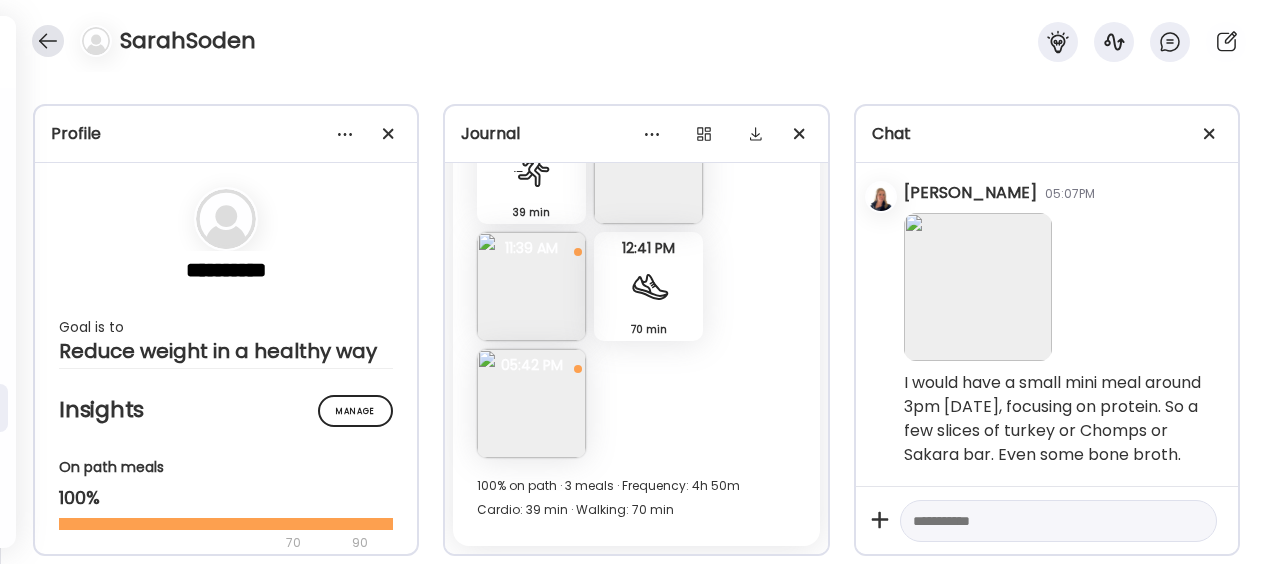 click at bounding box center [48, 41] 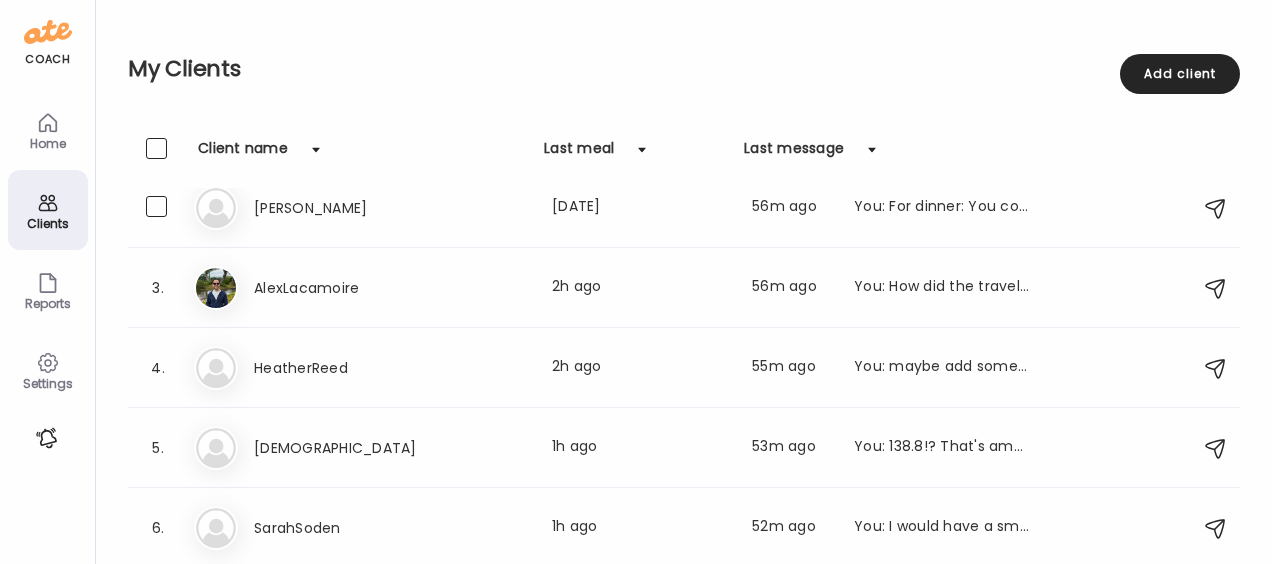 scroll, scrollTop: 0, scrollLeft: 0, axis: both 